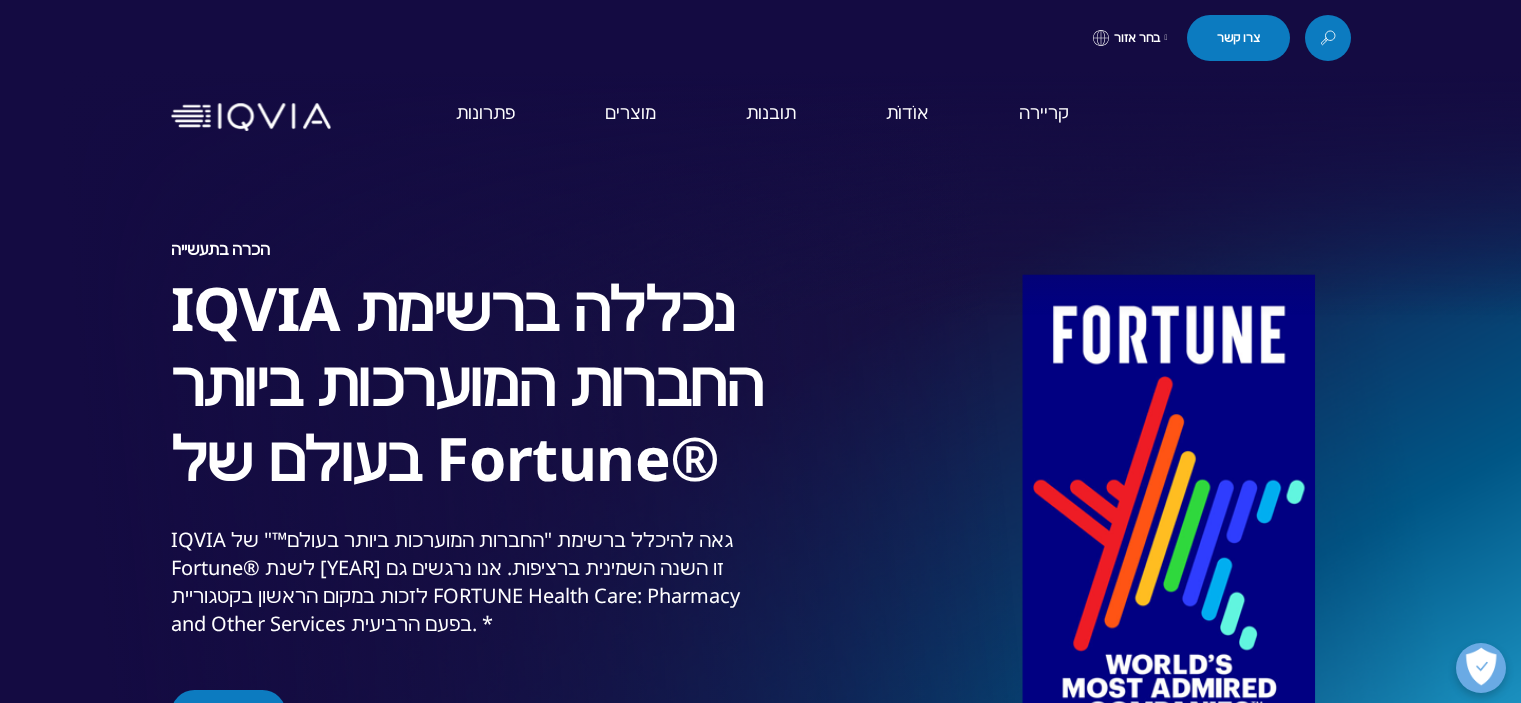 scroll, scrollTop: 4, scrollLeft: 0, axis: vertical 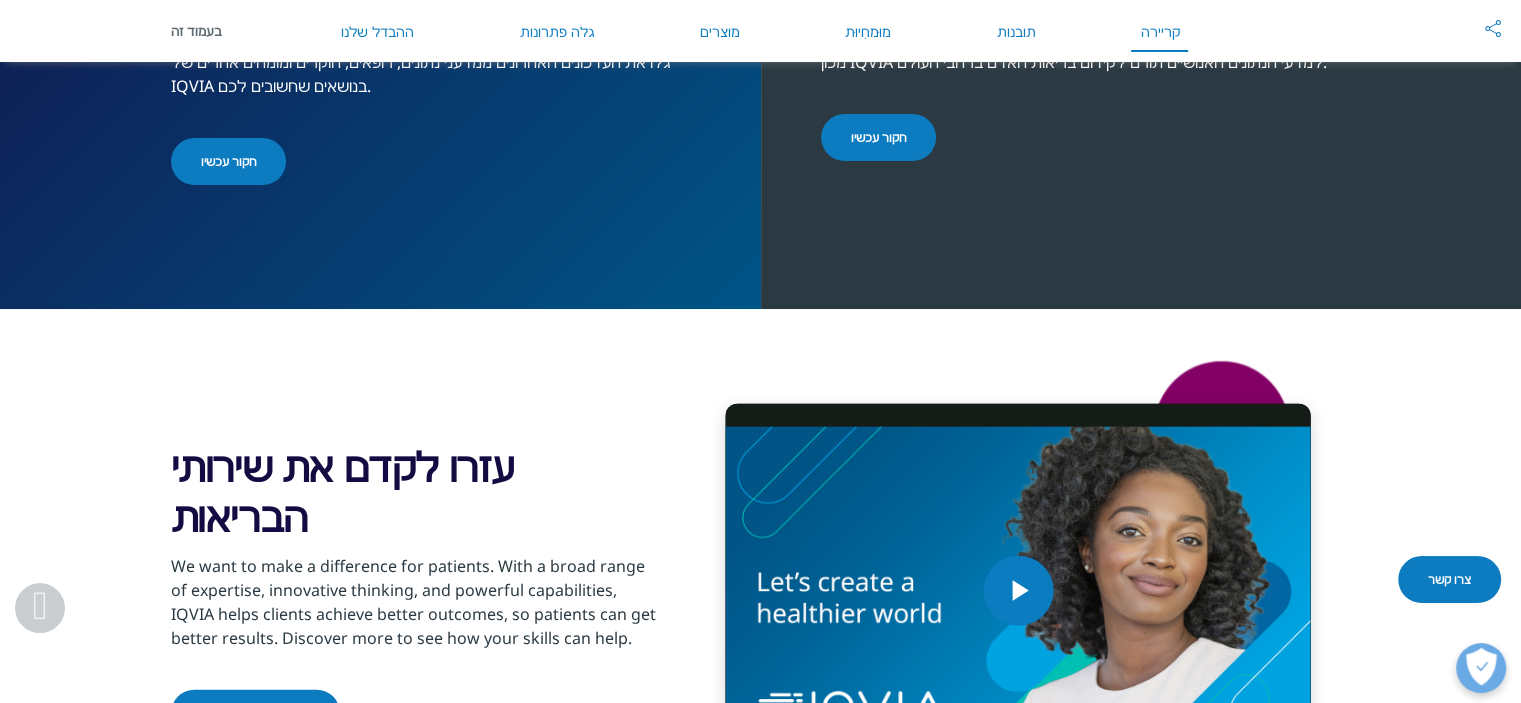 click on "©2025 IQVIA Inc, כל הזכויות שמורות.
יחסי משקיעים
פורטל לקוחות
קריירה
קוד התנהגות
אירועים
צרו קשר
גישה של צד שלישי" at bounding box center [760, 1254] 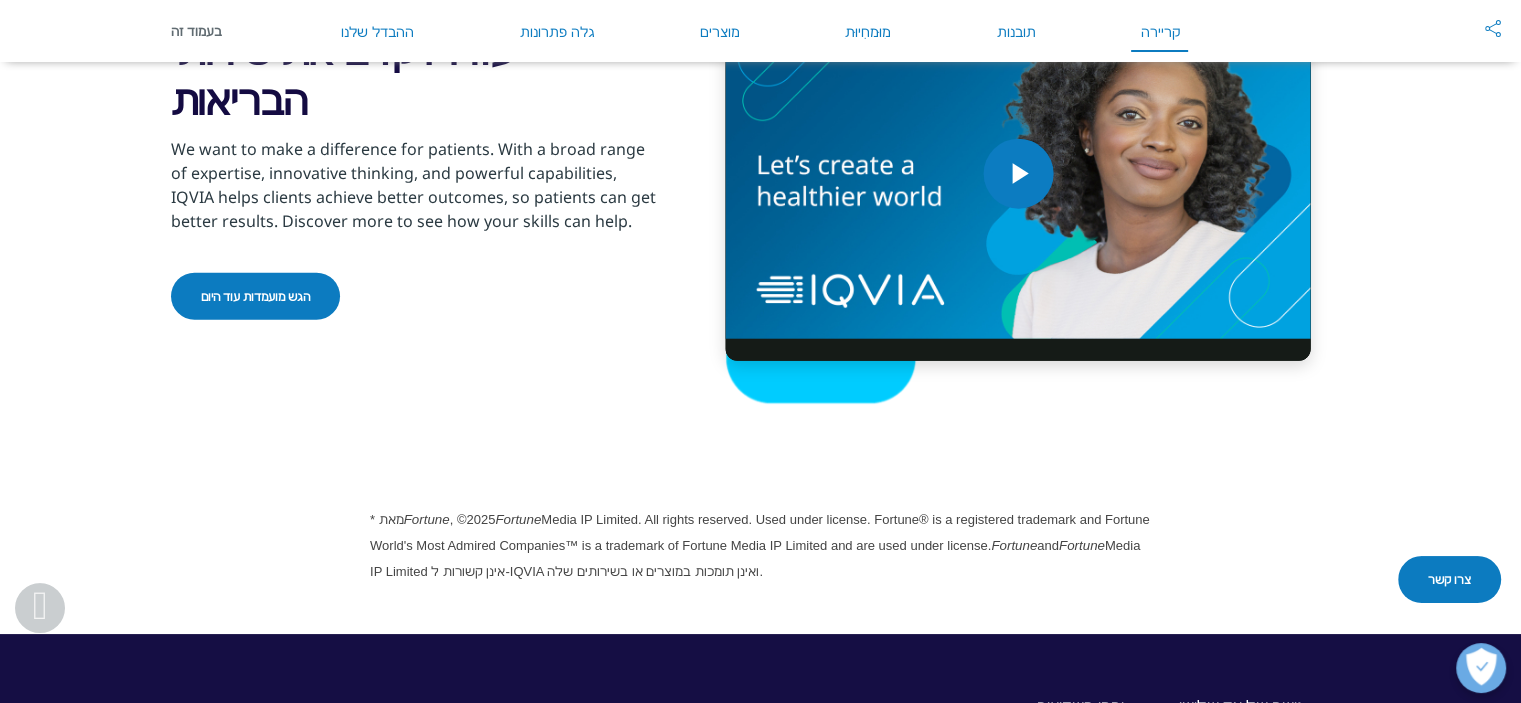 click on "צרו קשר" at bounding box center [1449, 579] 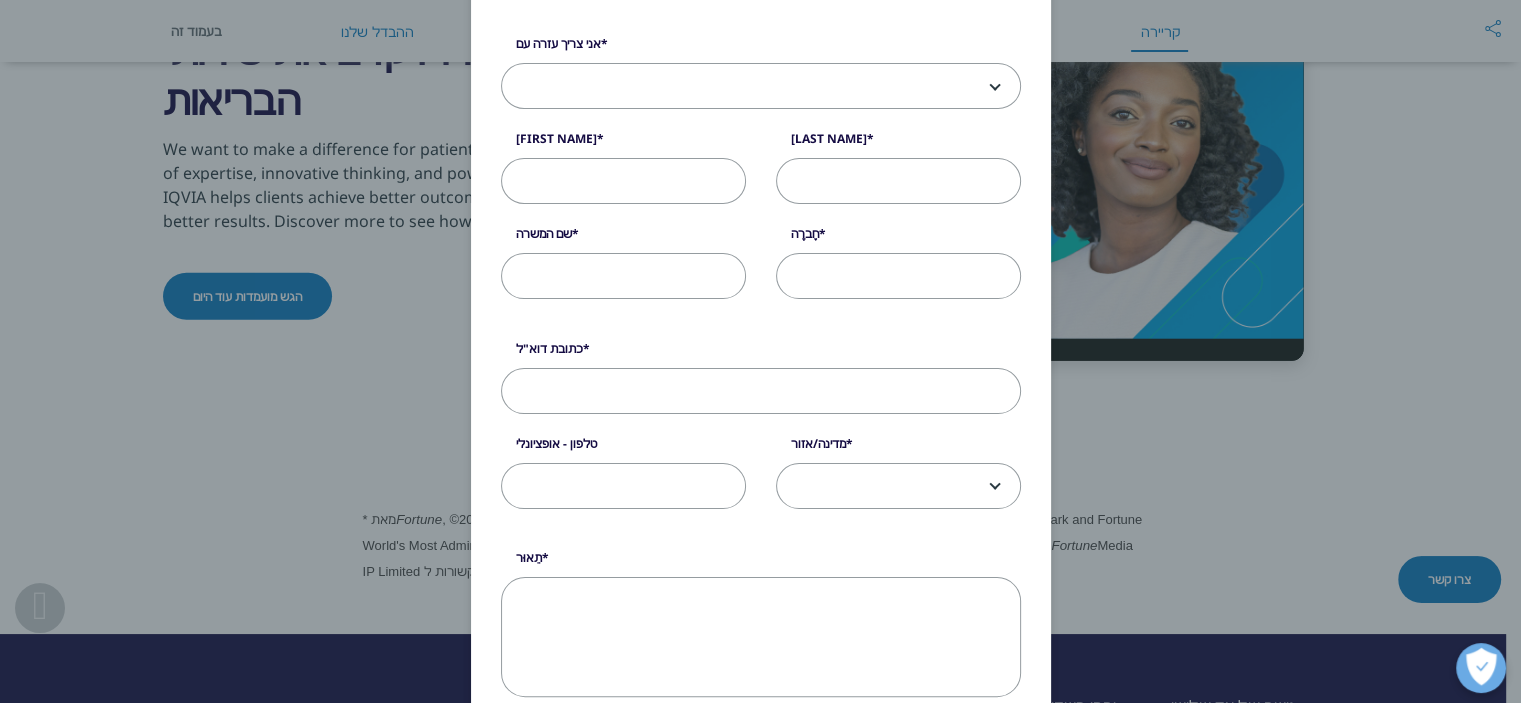 scroll, scrollTop: 200, scrollLeft: 0, axis: vertical 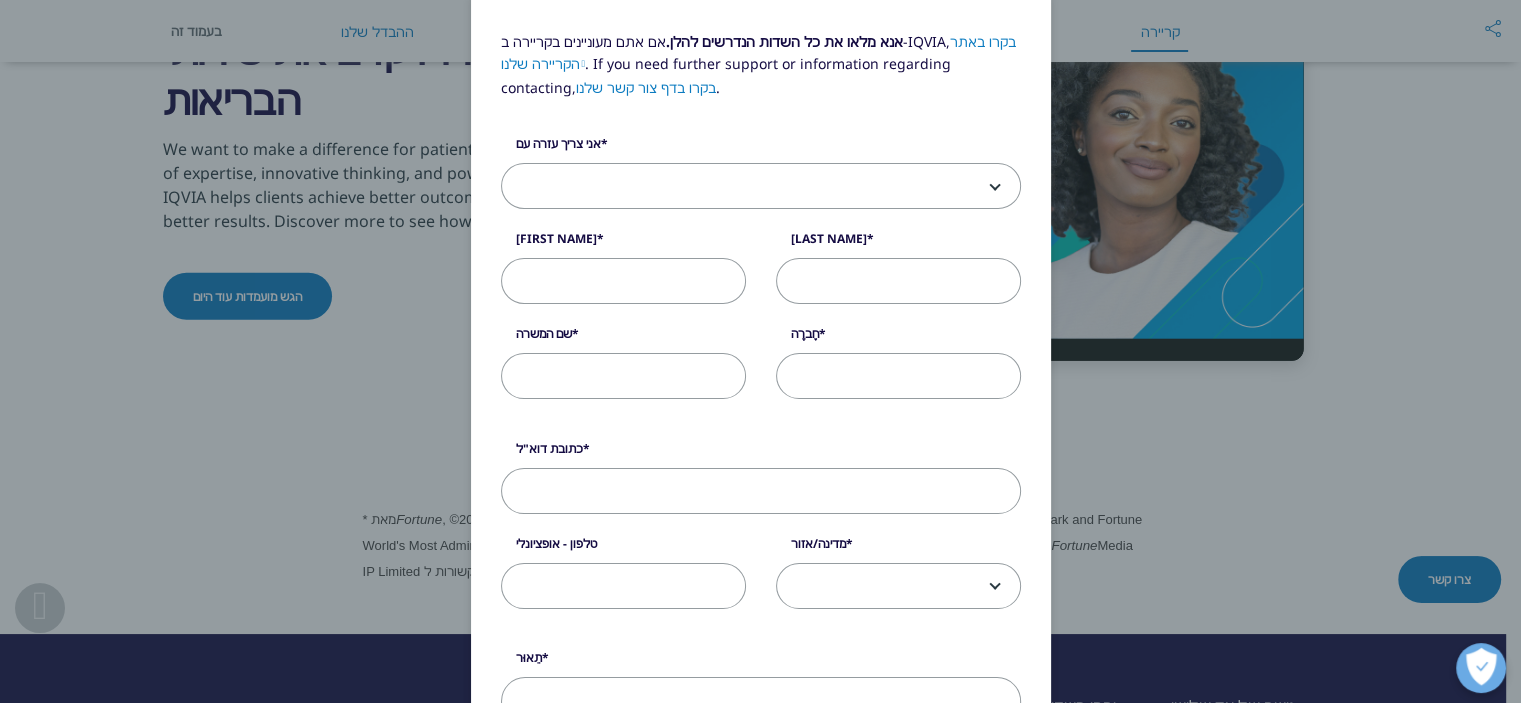 click at bounding box center [761, 187] 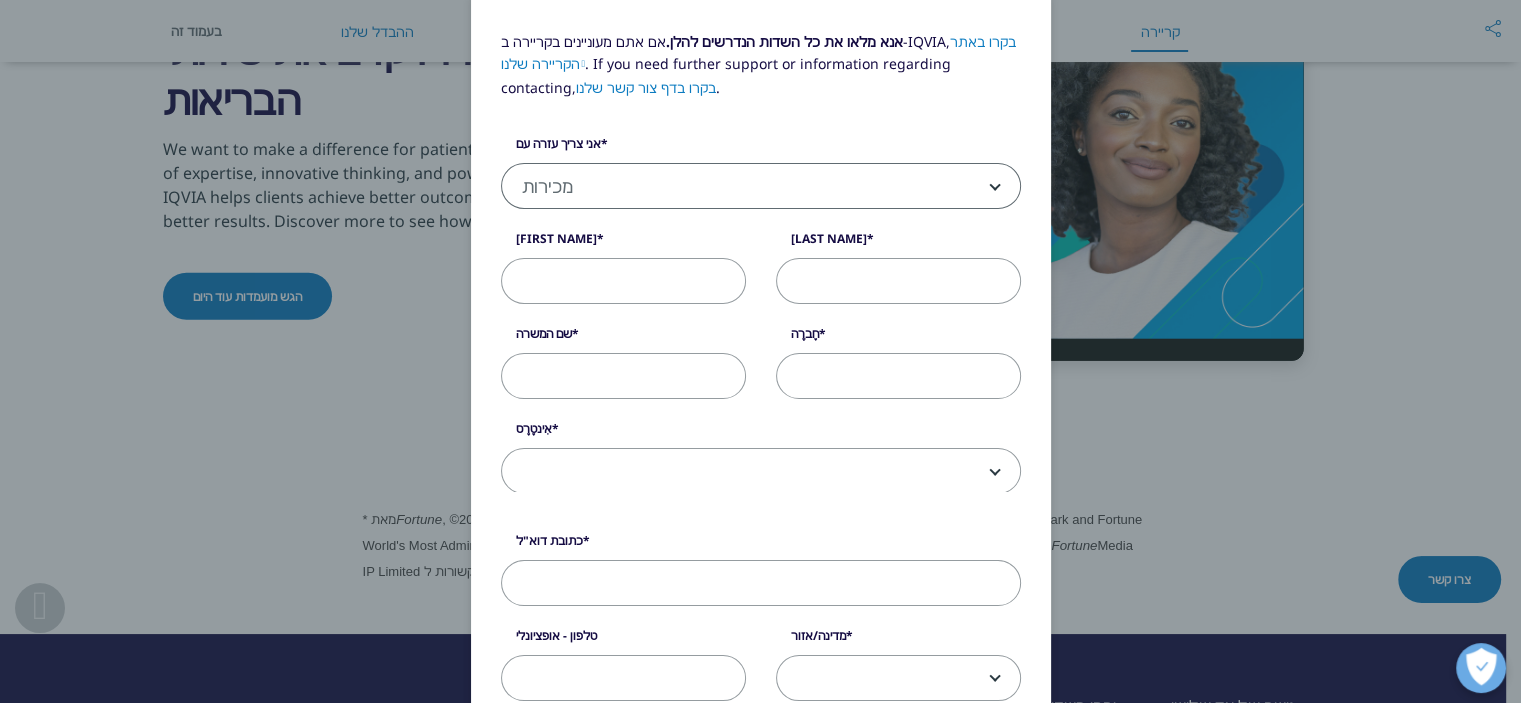 select on "Sales" 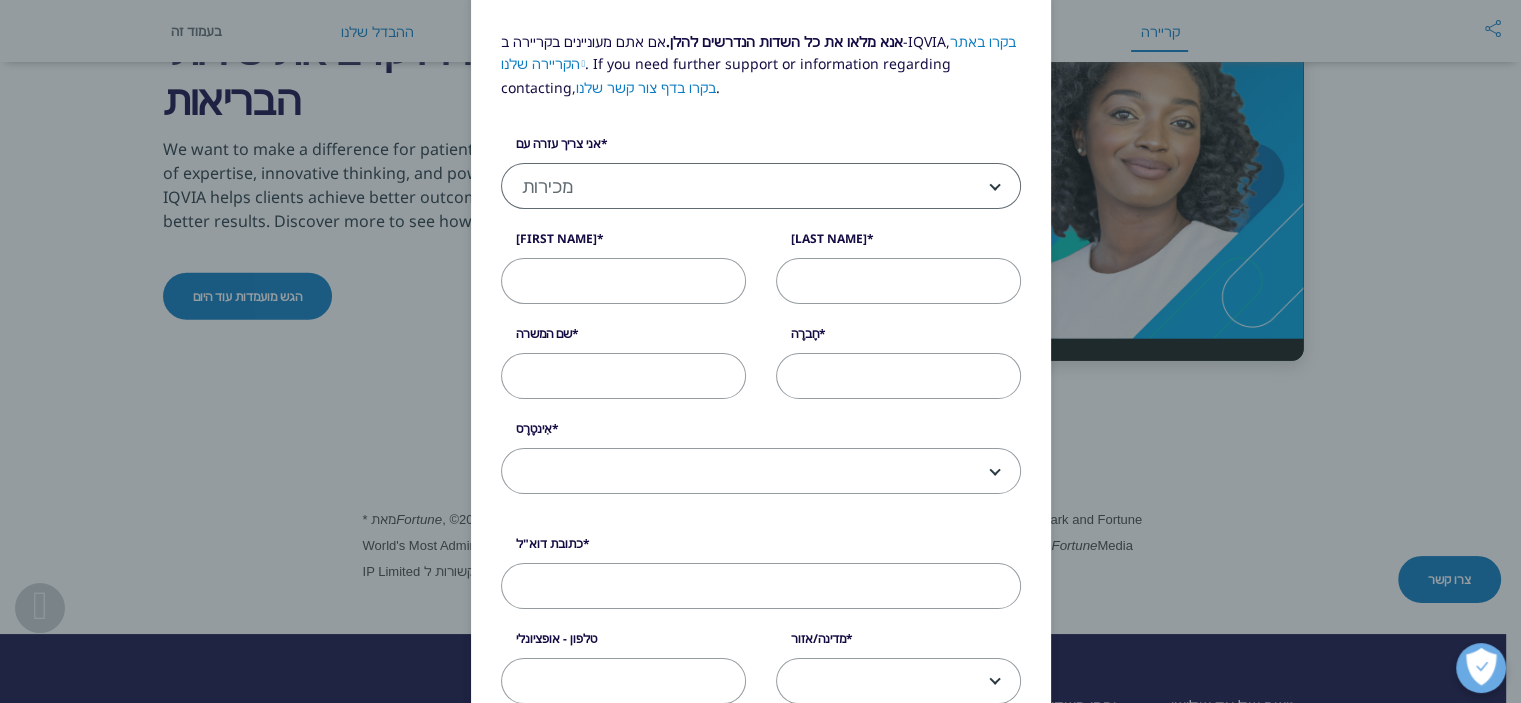 click on "שֵׁם פְּרַטִי" at bounding box center (623, 281) 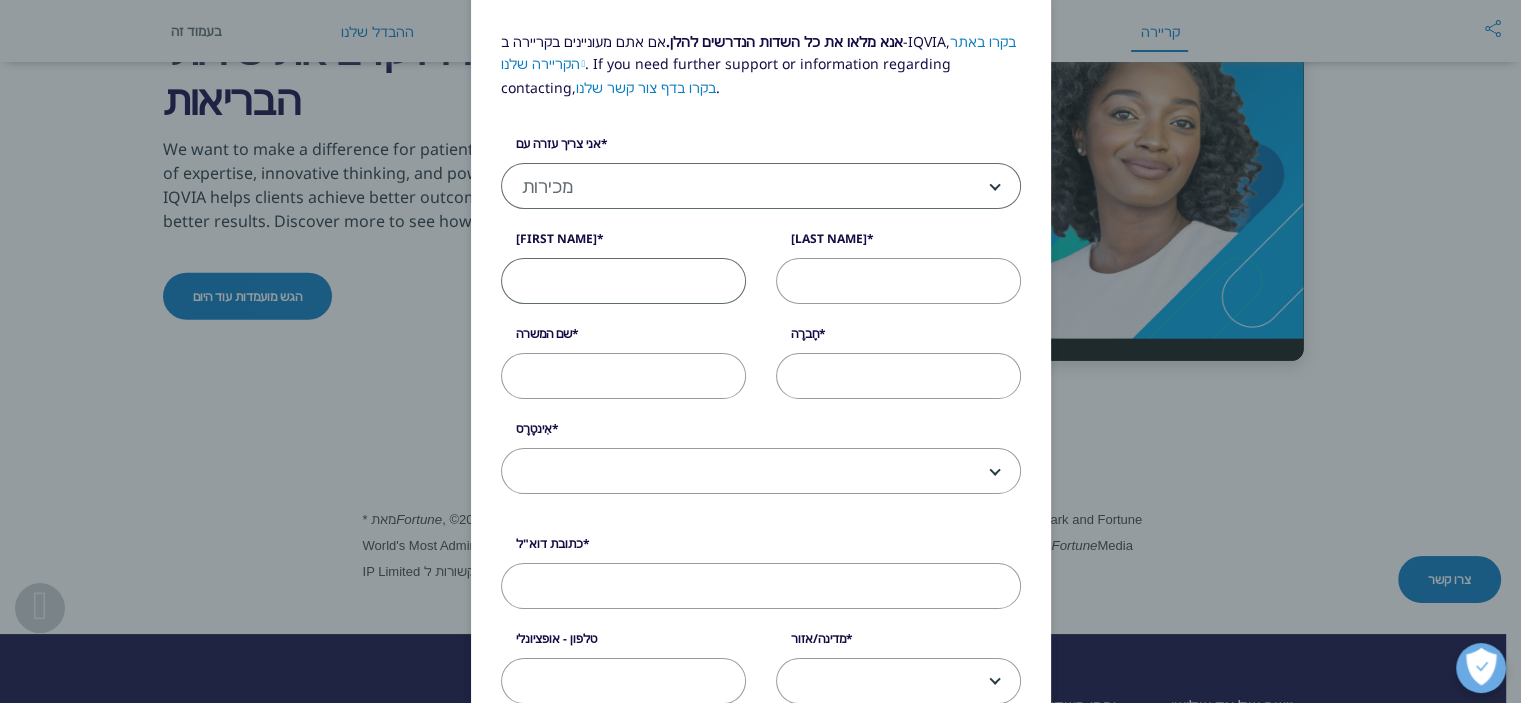 type on "lev" 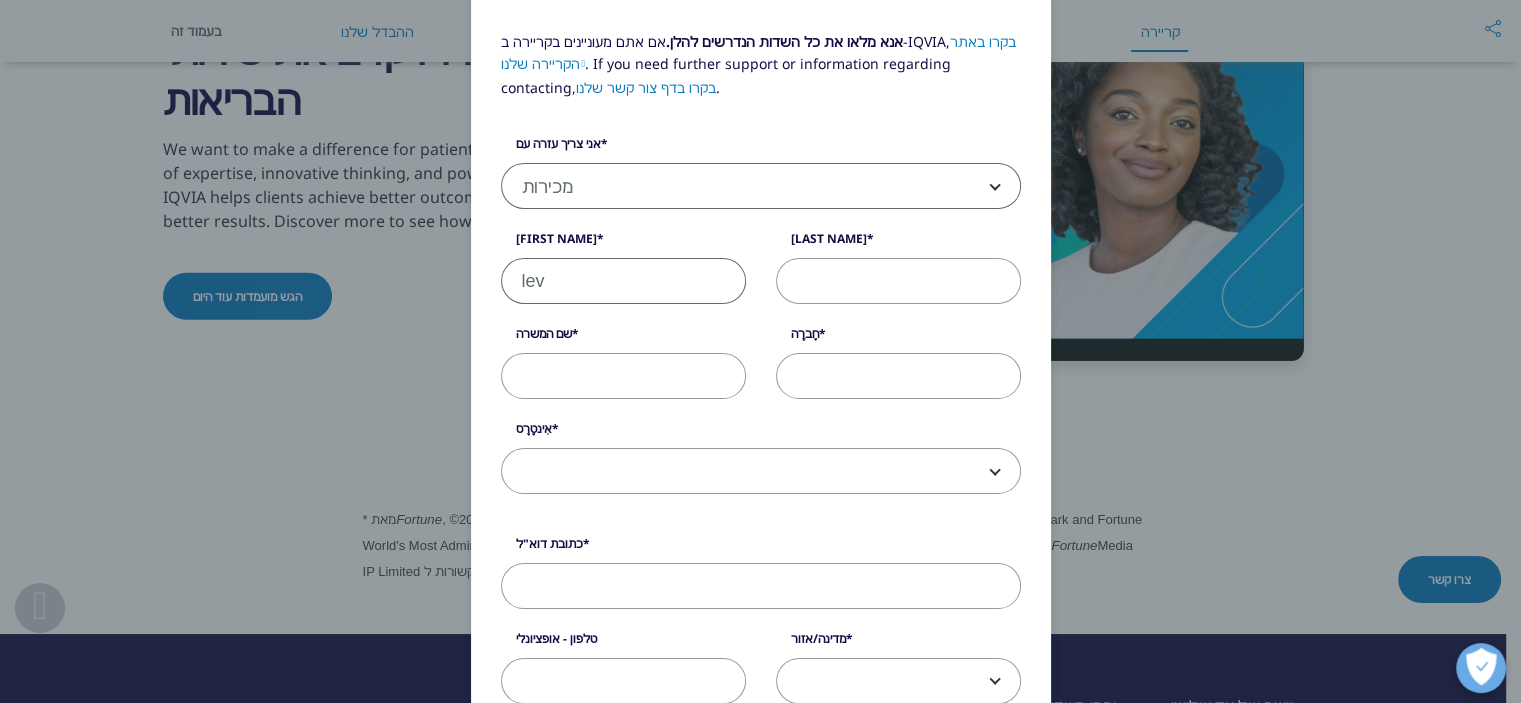 type on "[LAST]" 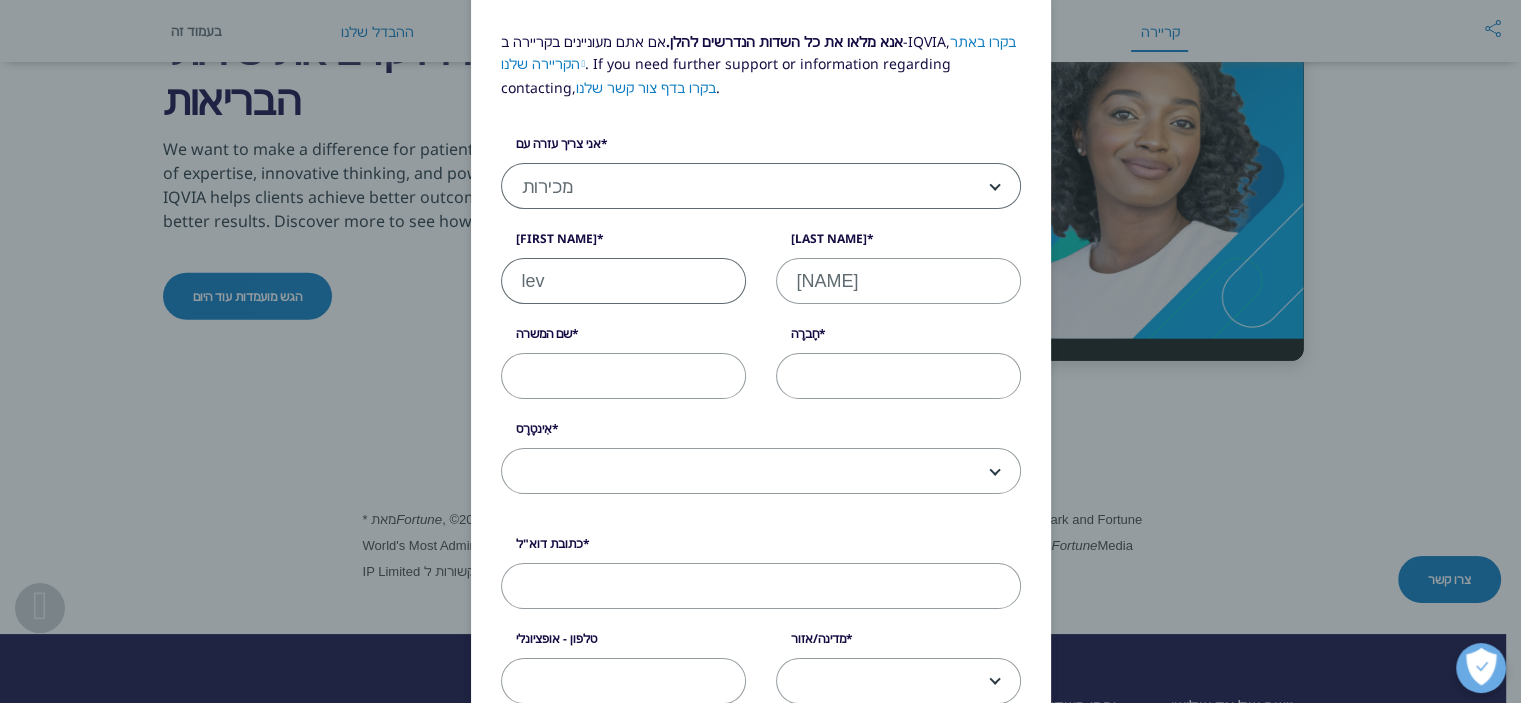 type on "uxuautsutsditidiyd@gmail.com" 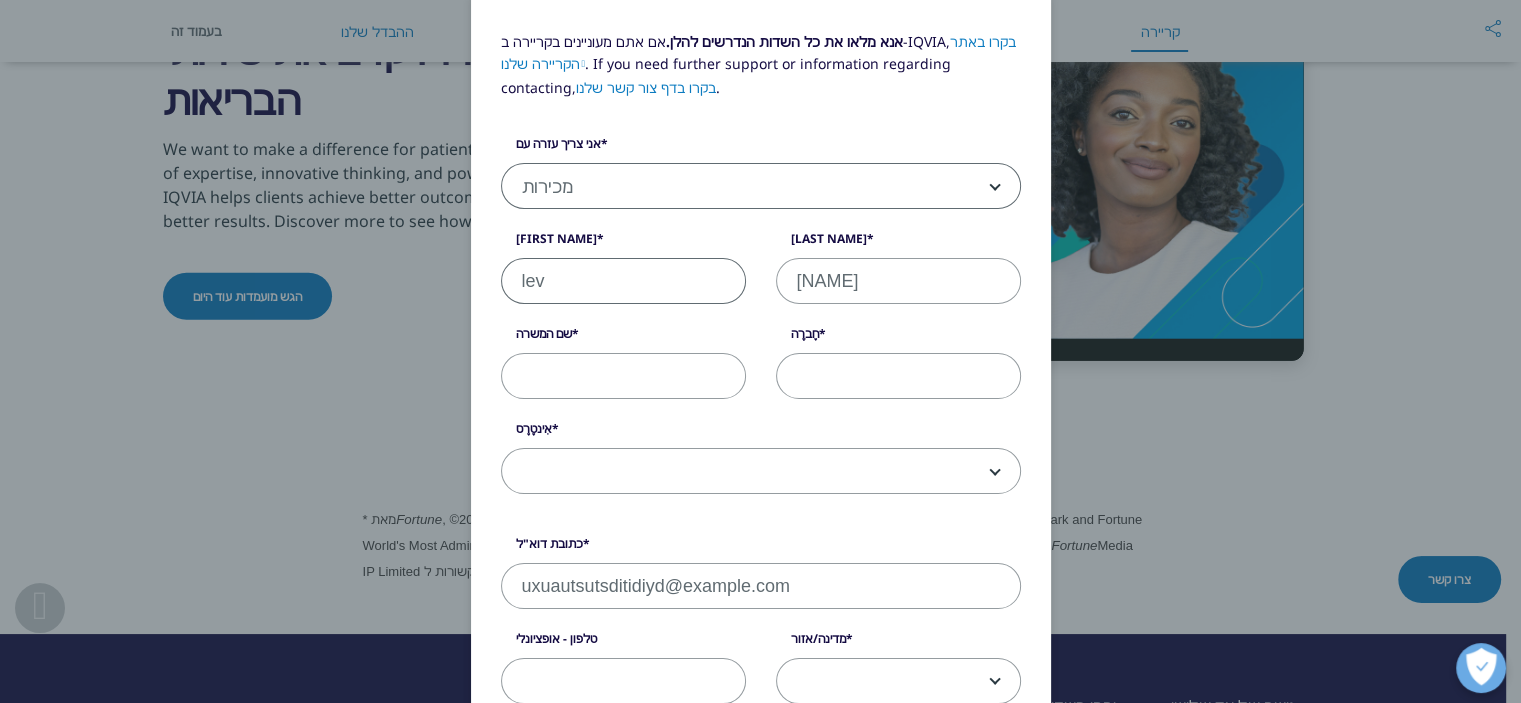 select on "Israel" 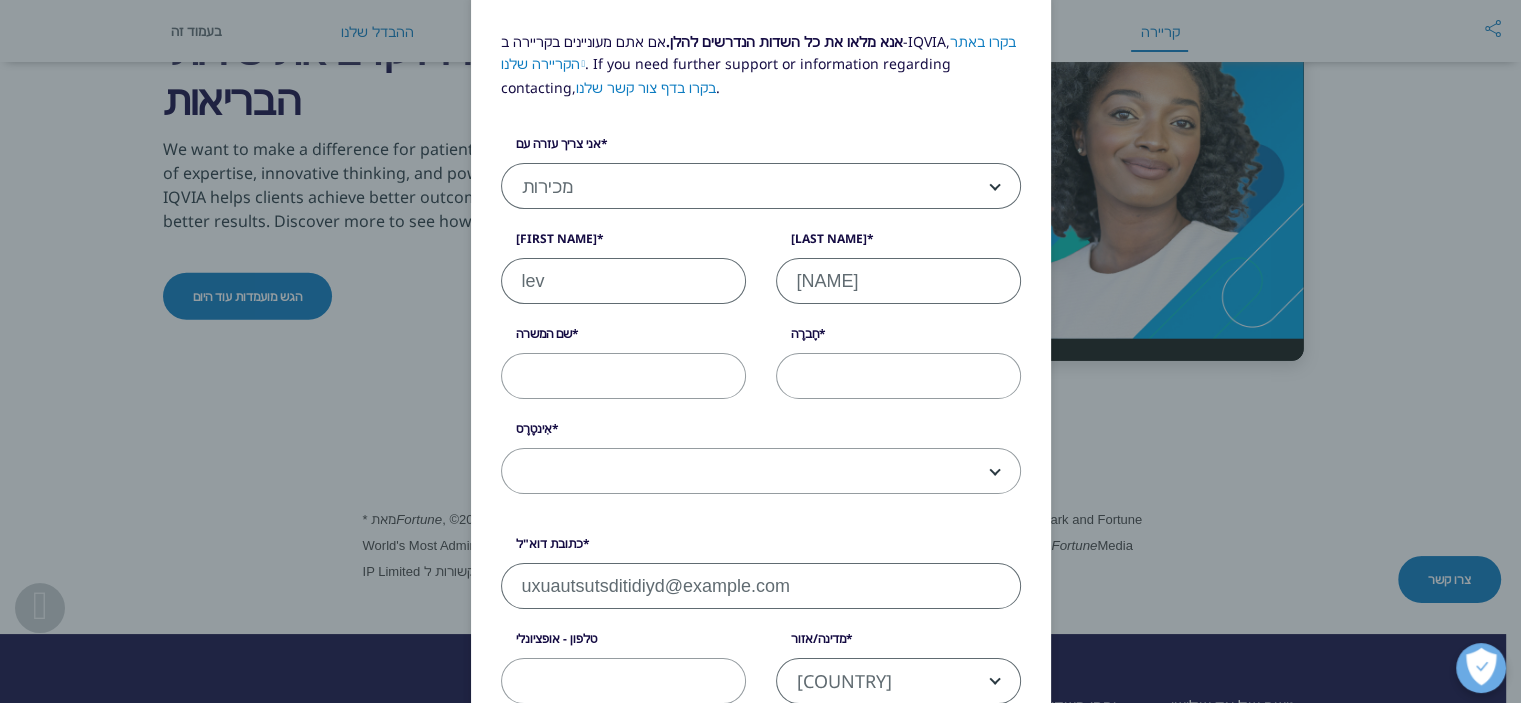 click on "שם המשרה" at bounding box center (623, 376) 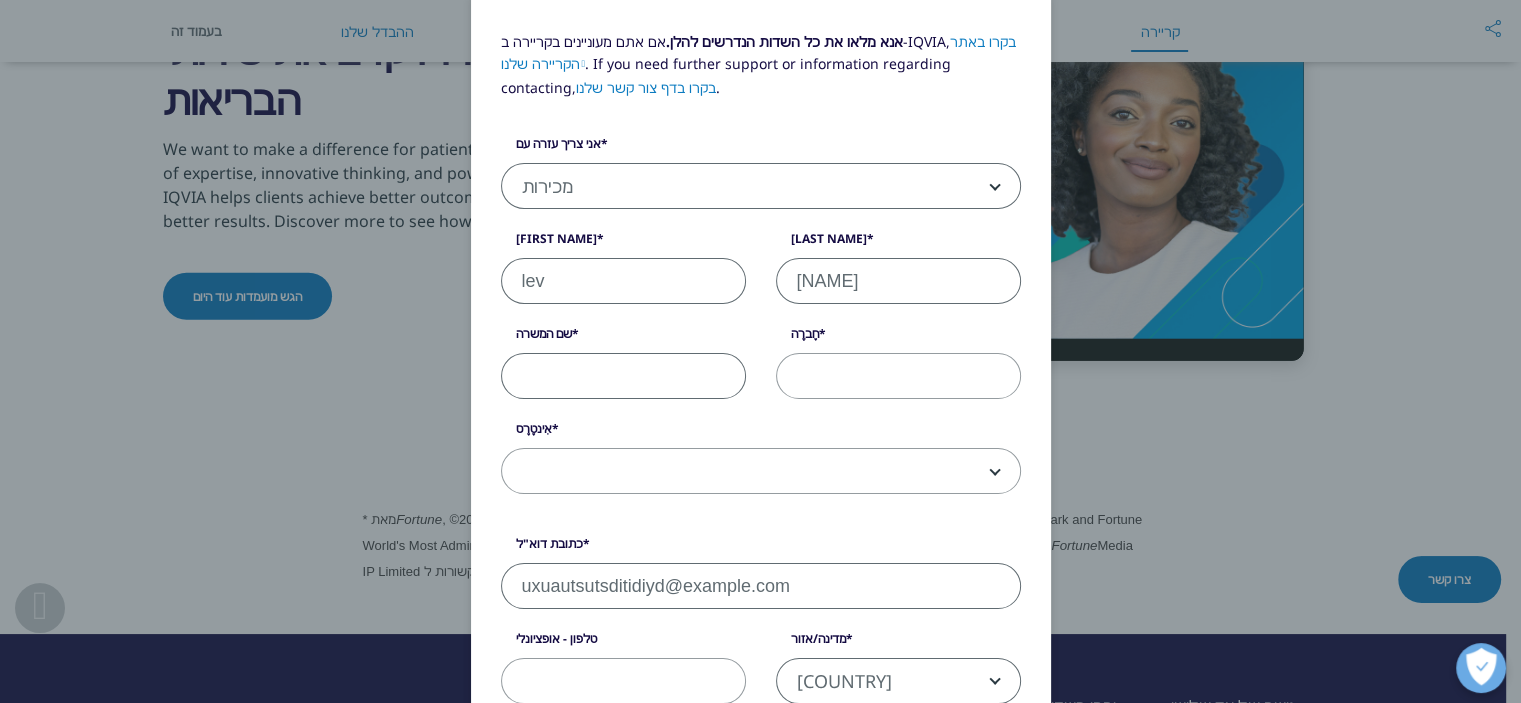 click on "חֶברָה" at bounding box center (898, 376) 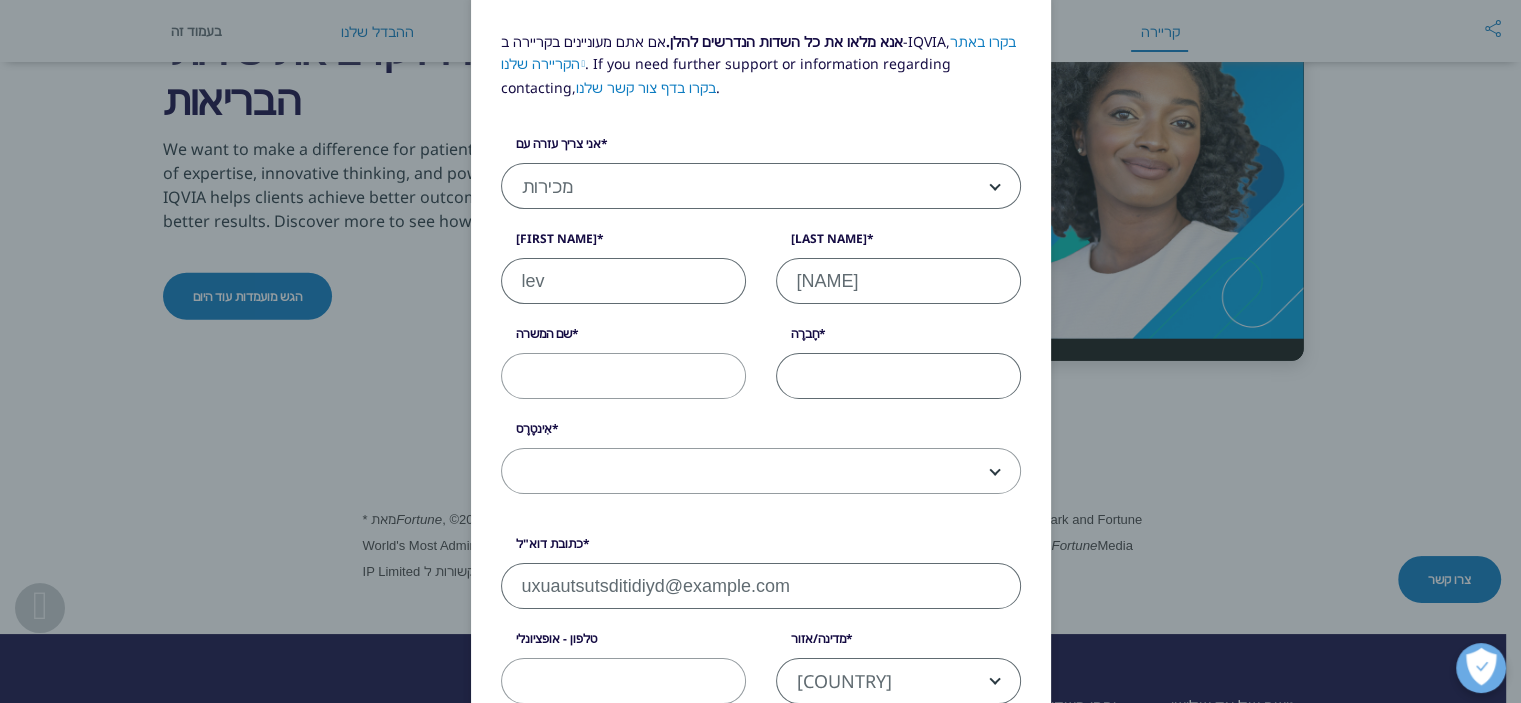 click on "שם המשרה" at bounding box center (623, 376) 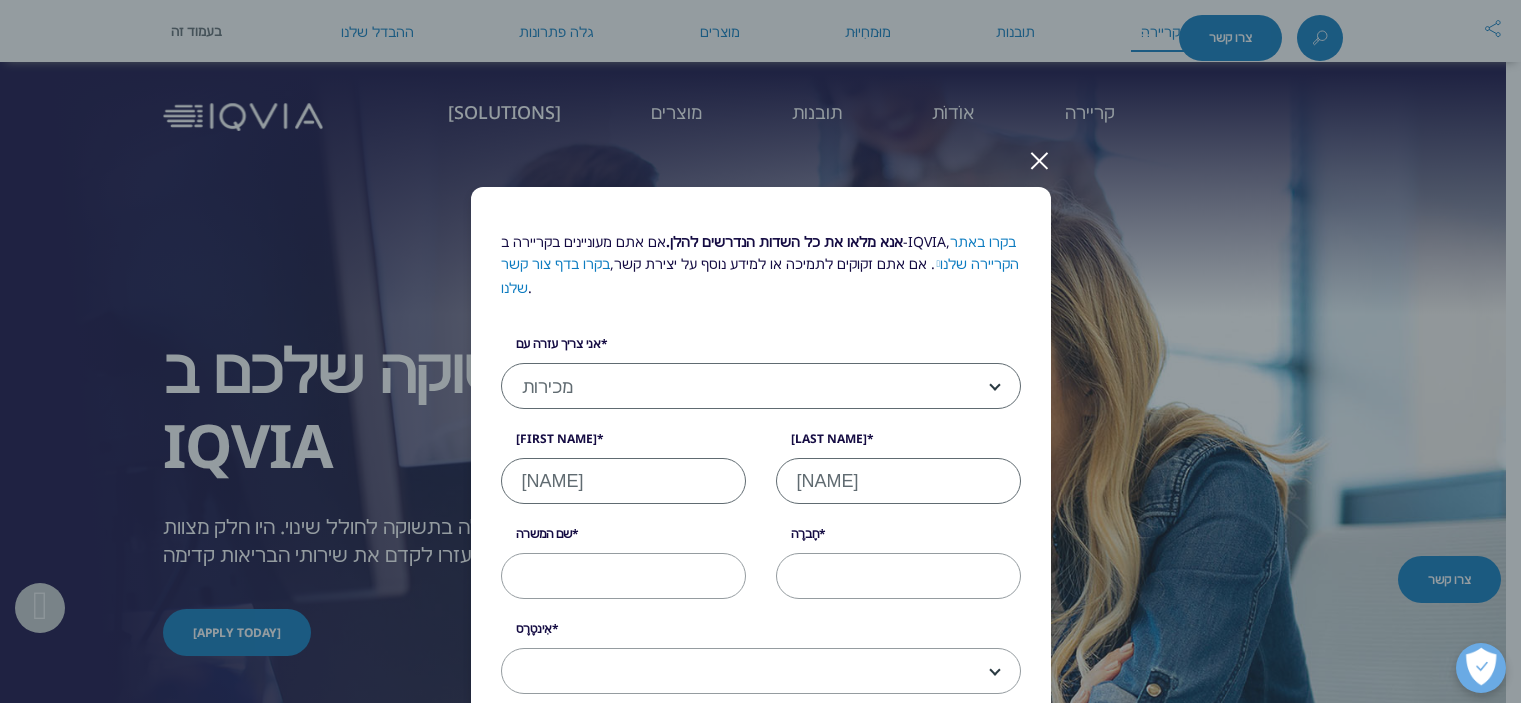 select on "Sales" 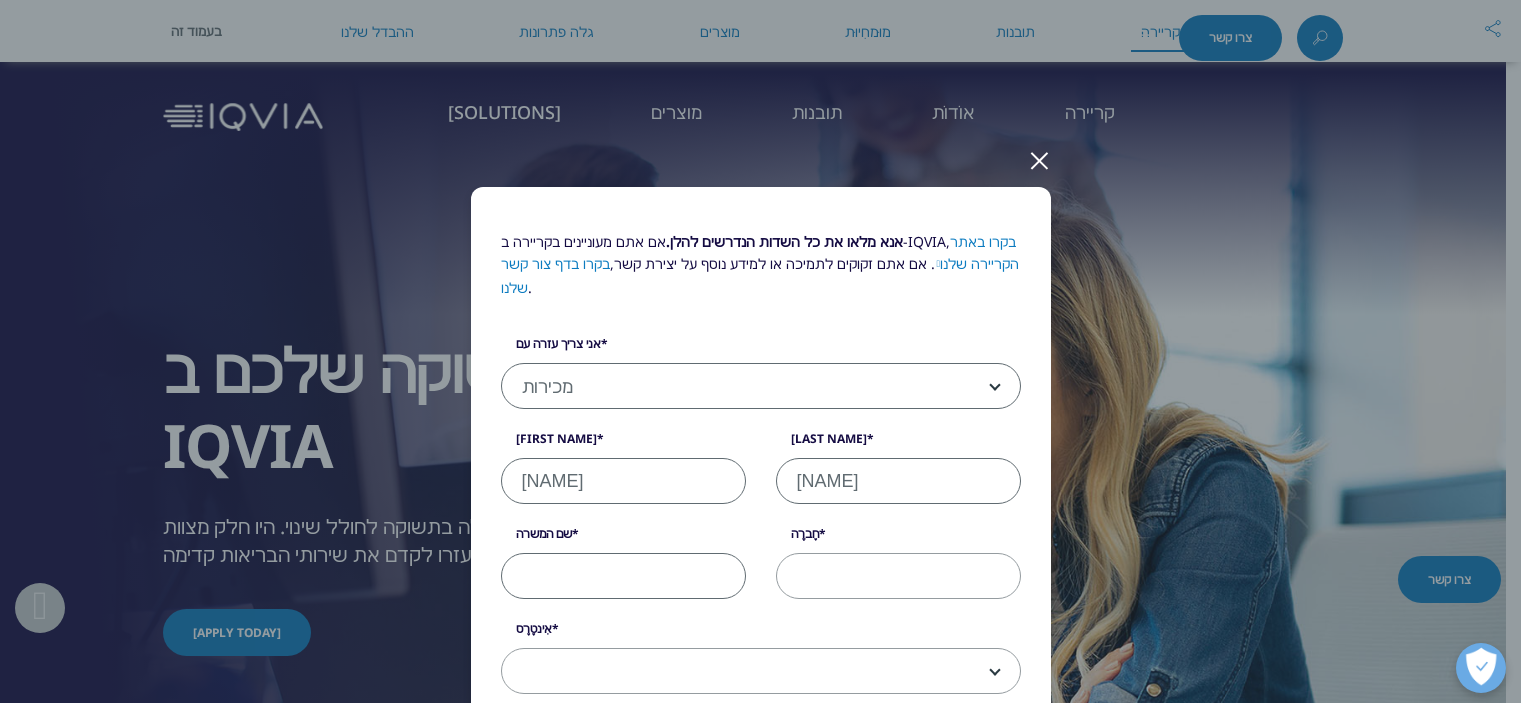 scroll, scrollTop: 5204, scrollLeft: 0, axis: vertical 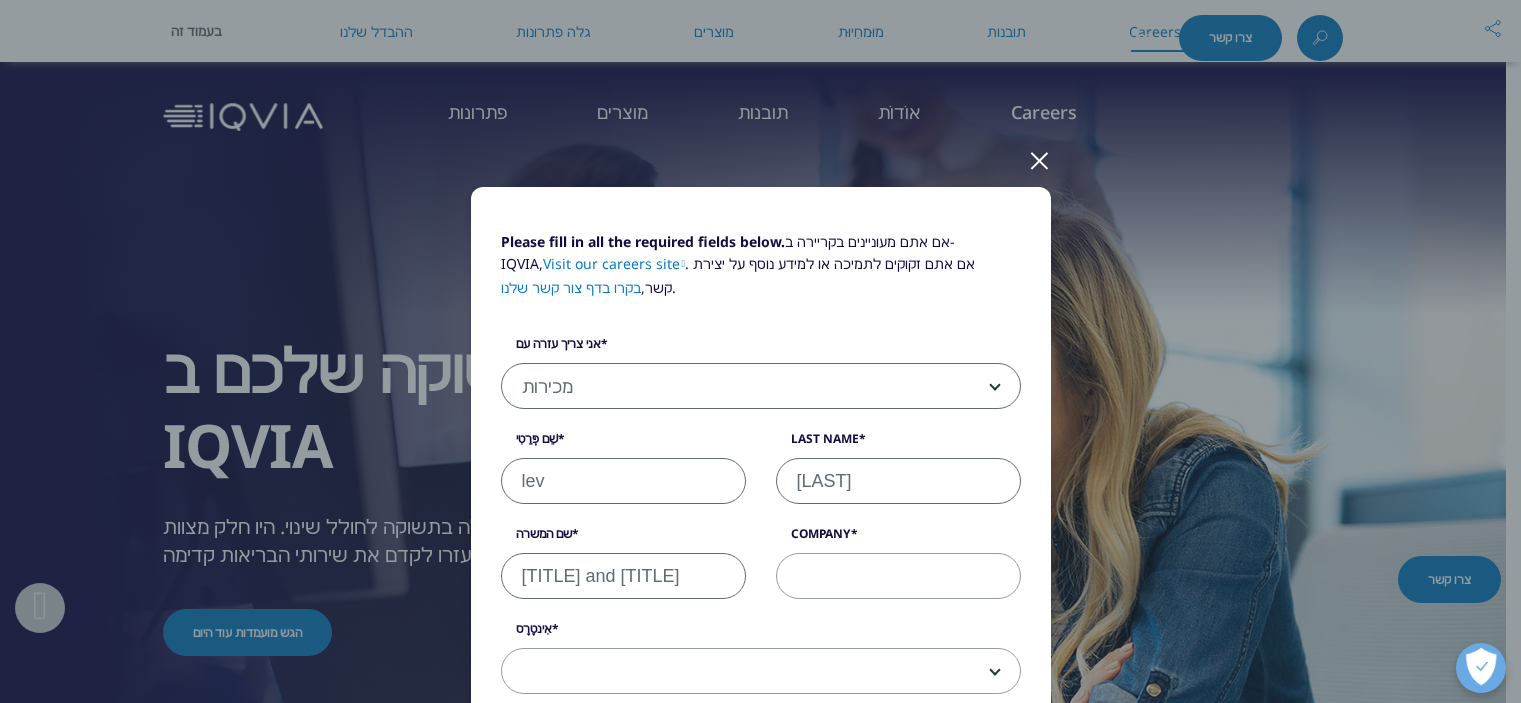 select on "Sales" 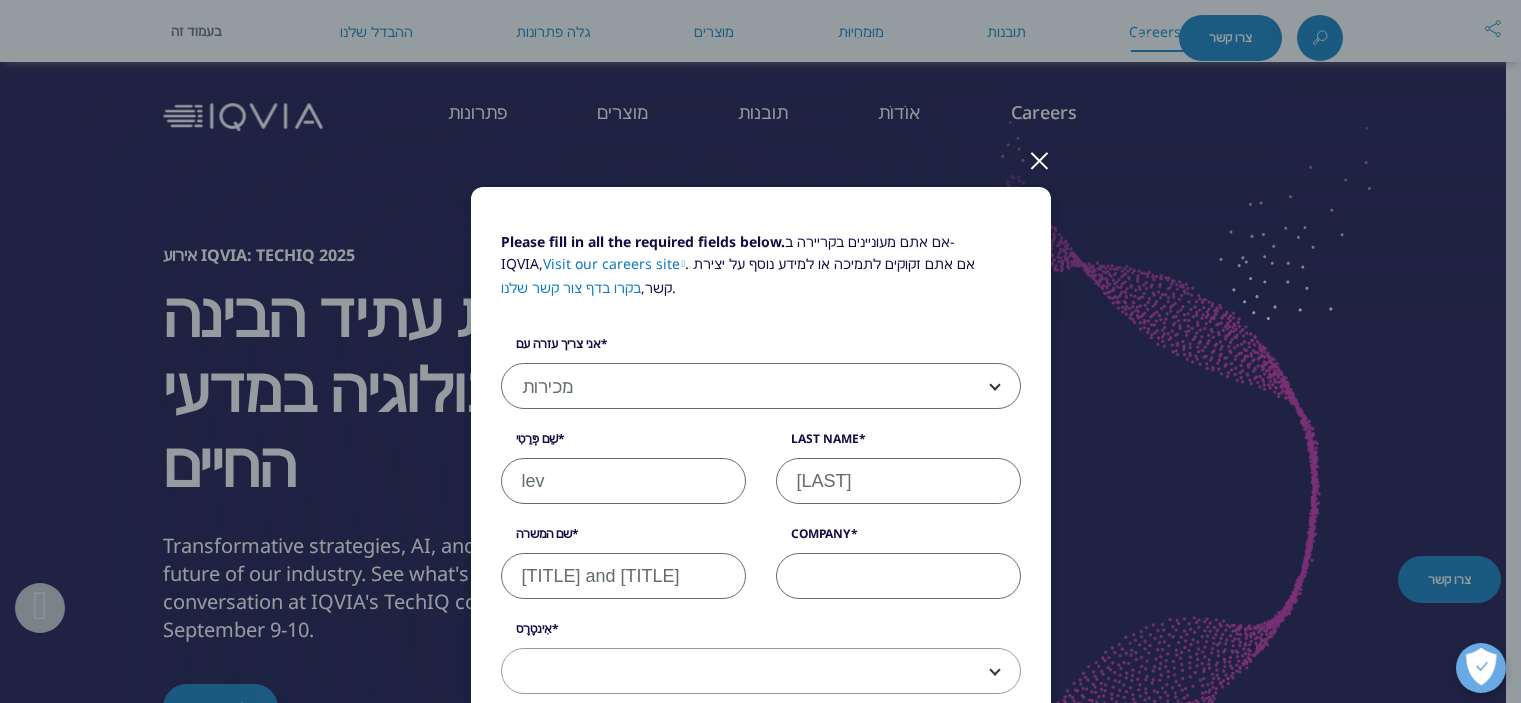scroll, scrollTop: 5204, scrollLeft: 0, axis: vertical 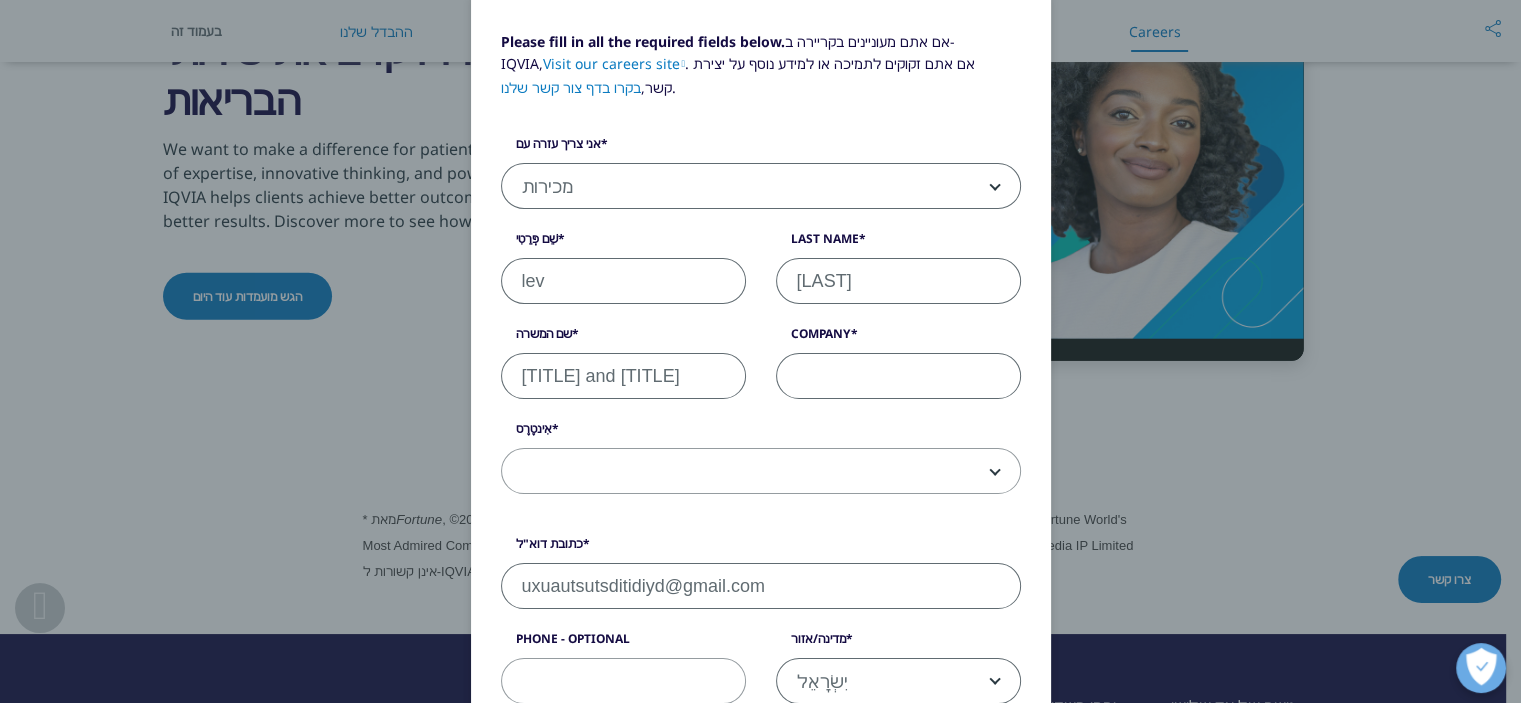 paste on "CYBERHEAL" 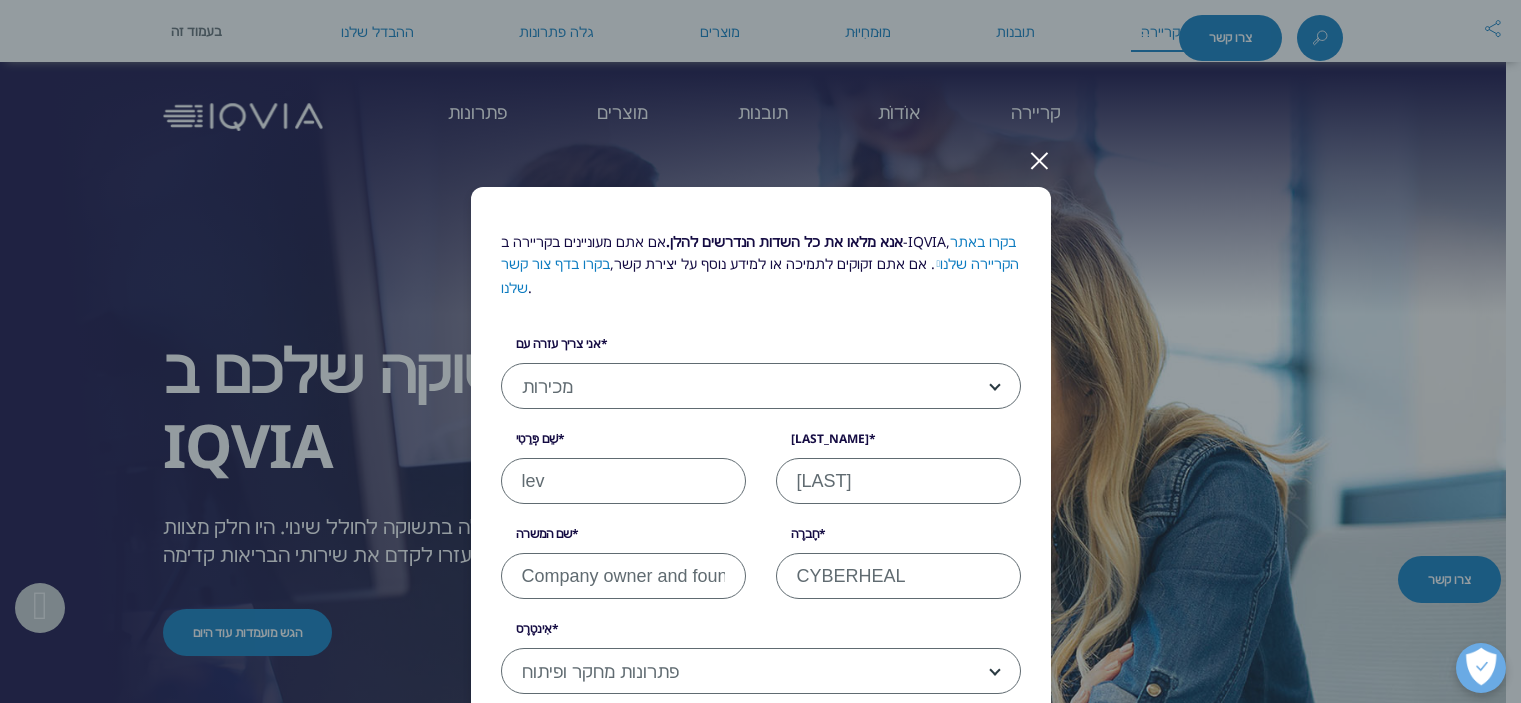 select on "Sales" 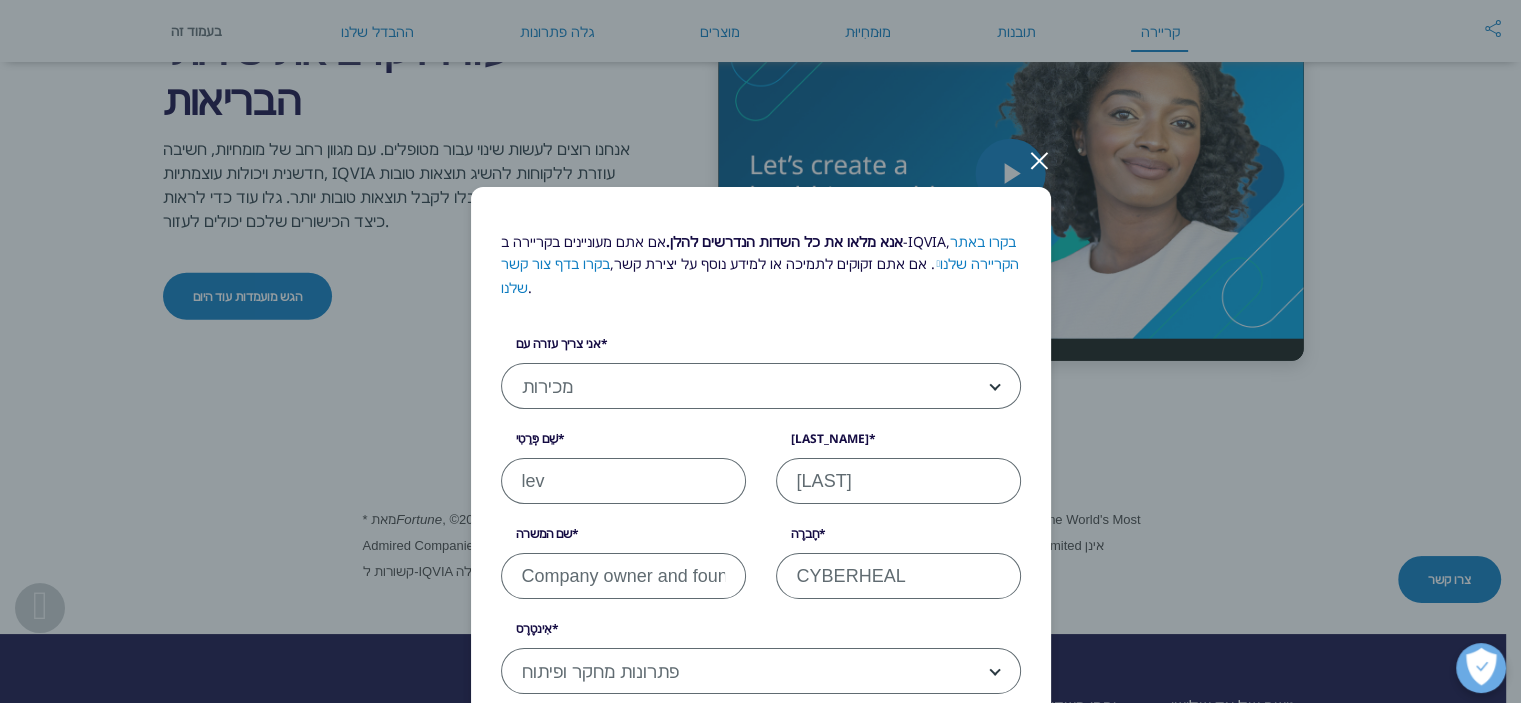 scroll, scrollTop: 0, scrollLeft: 0, axis: both 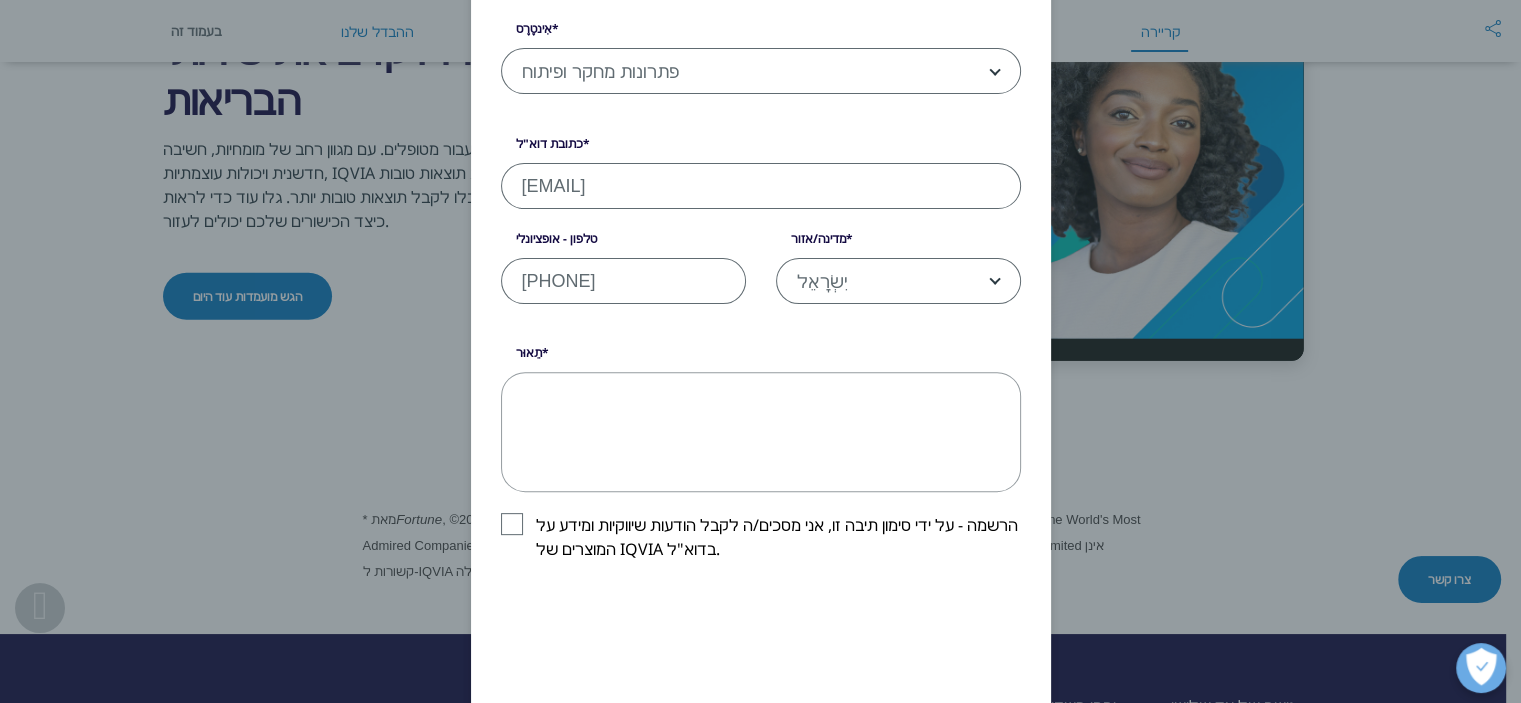 click on "תֵאוּר" at bounding box center [761, 432] 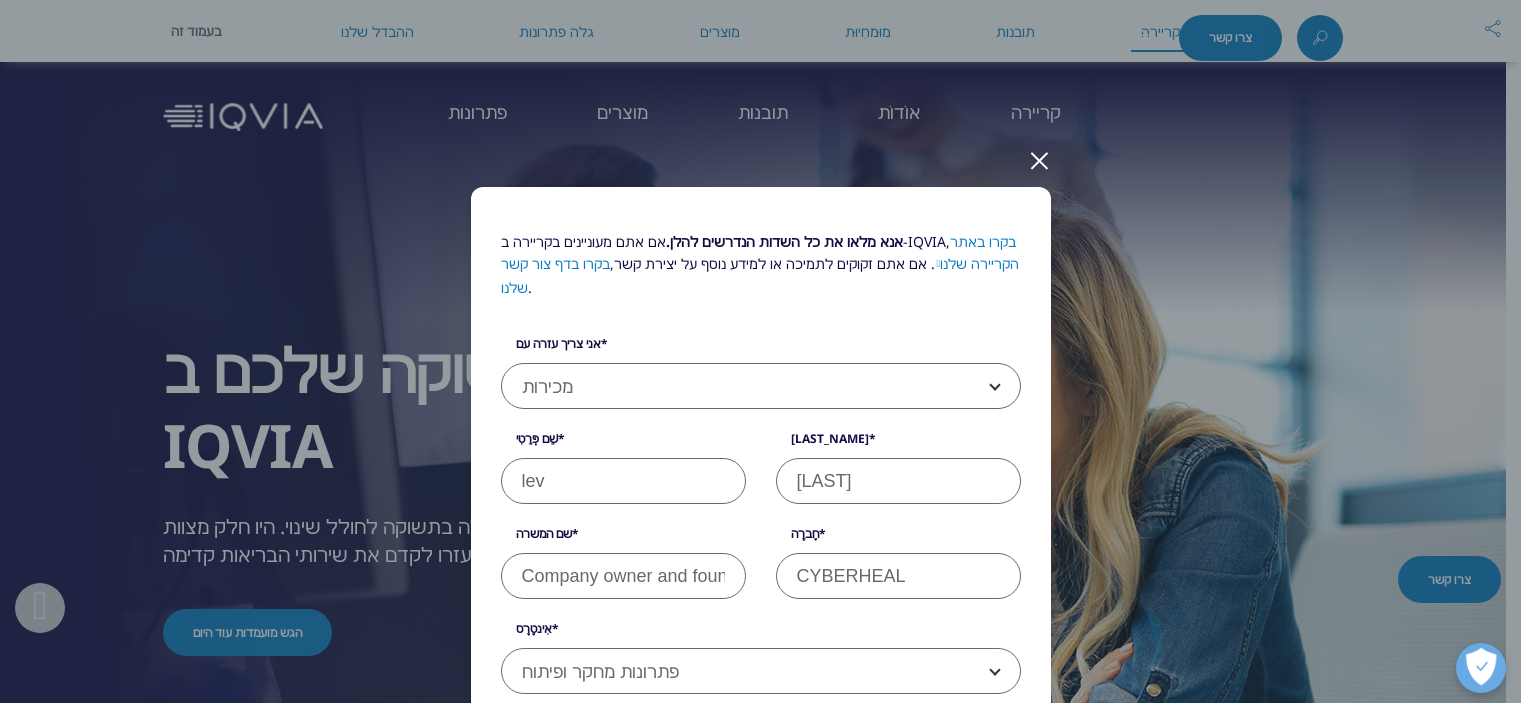 select on "Sales" 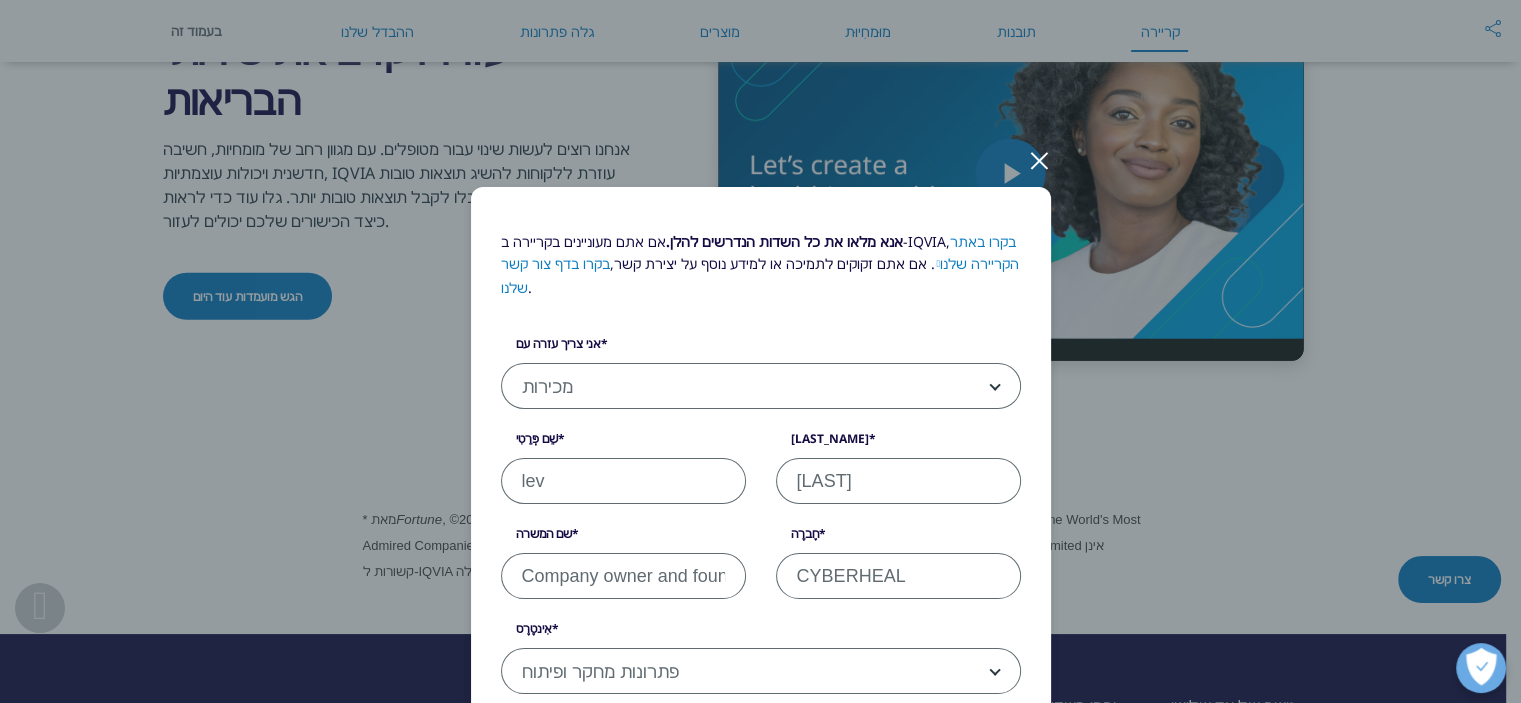 scroll, scrollTop: 800, scrollLeft: 0, axis: vertical 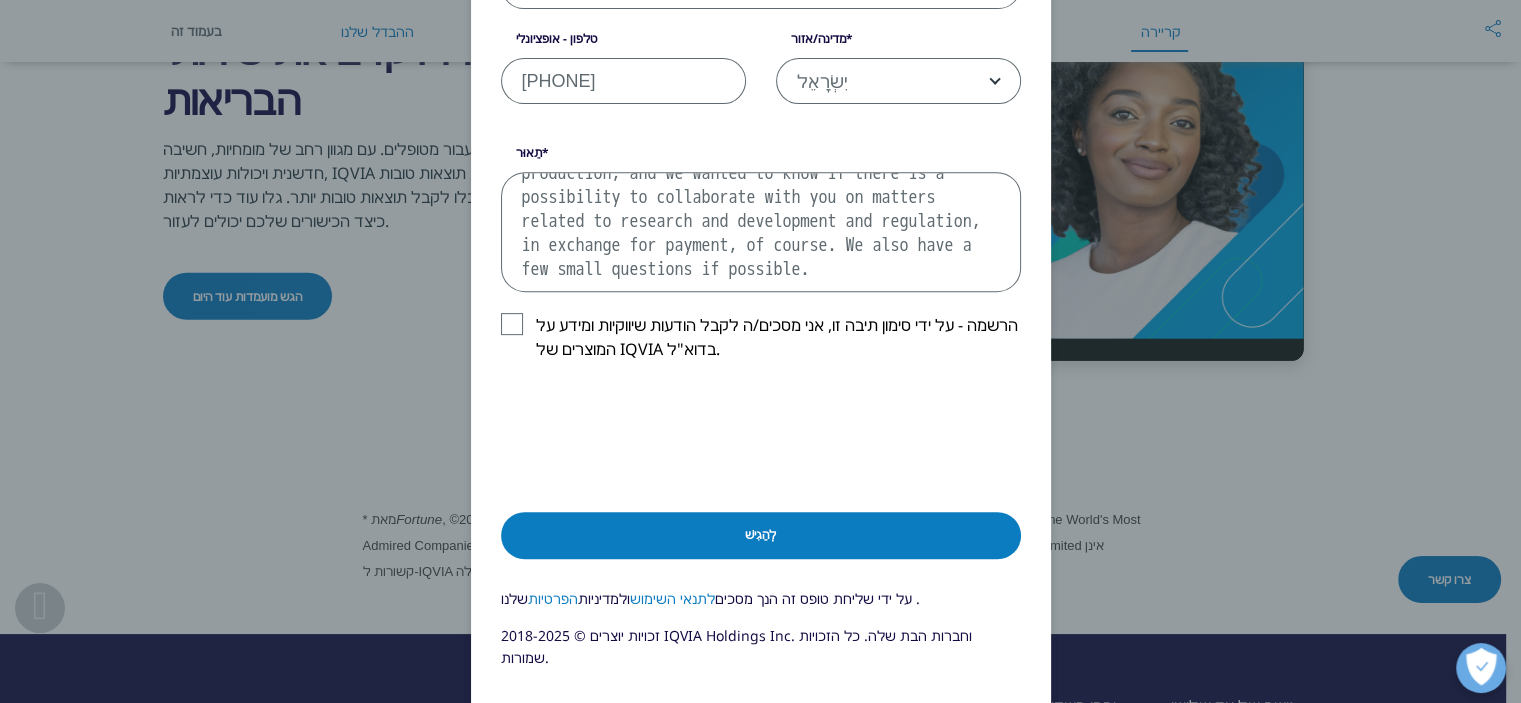 type on "Hi, we are a company that manufactures medical equipment, among other things, for stem cell production, and we wanted to know if there is a possibility to collaborate with you on matters related to research and development and regulation, in exchange for payment, of course. We also have a few small questions if possible." 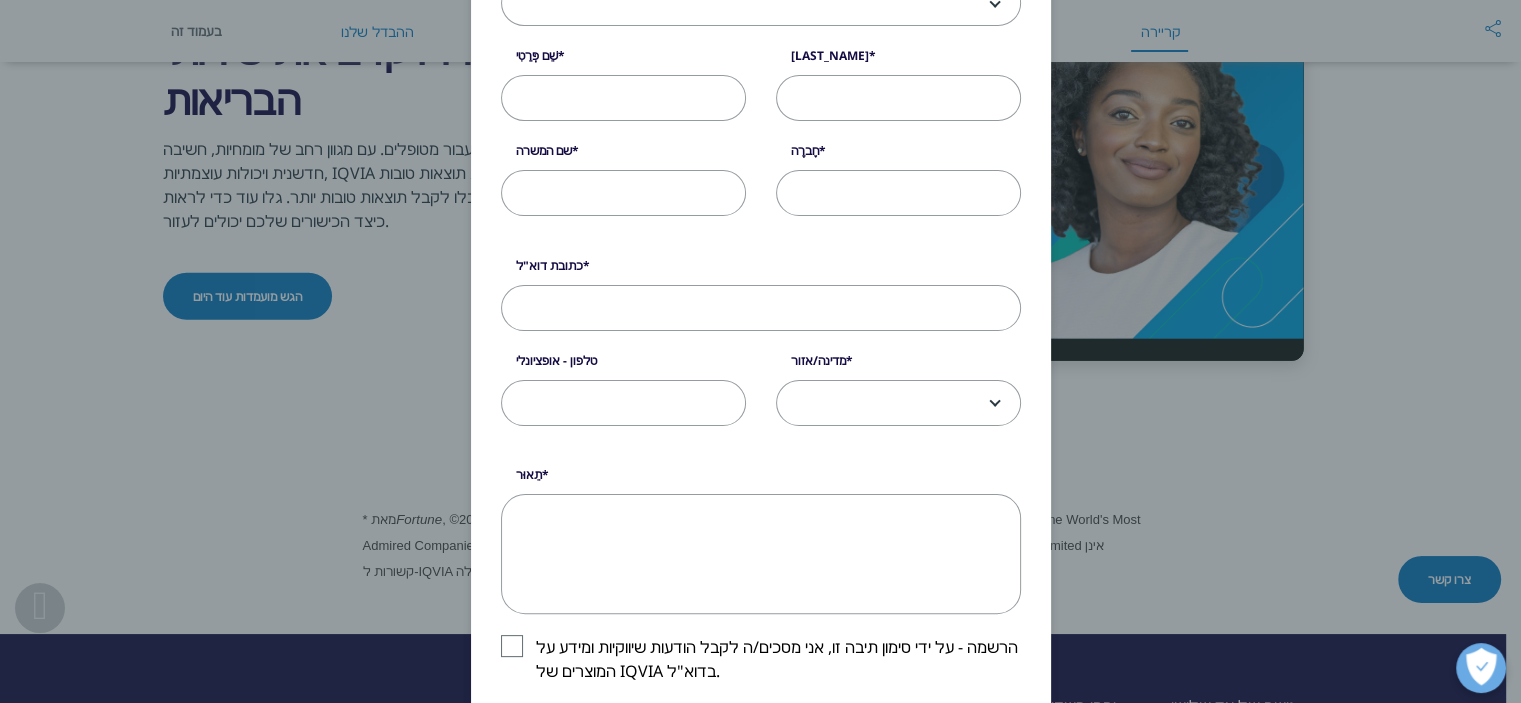 scroll, scrollTop: 0, scrollLeft: 0, axis: both 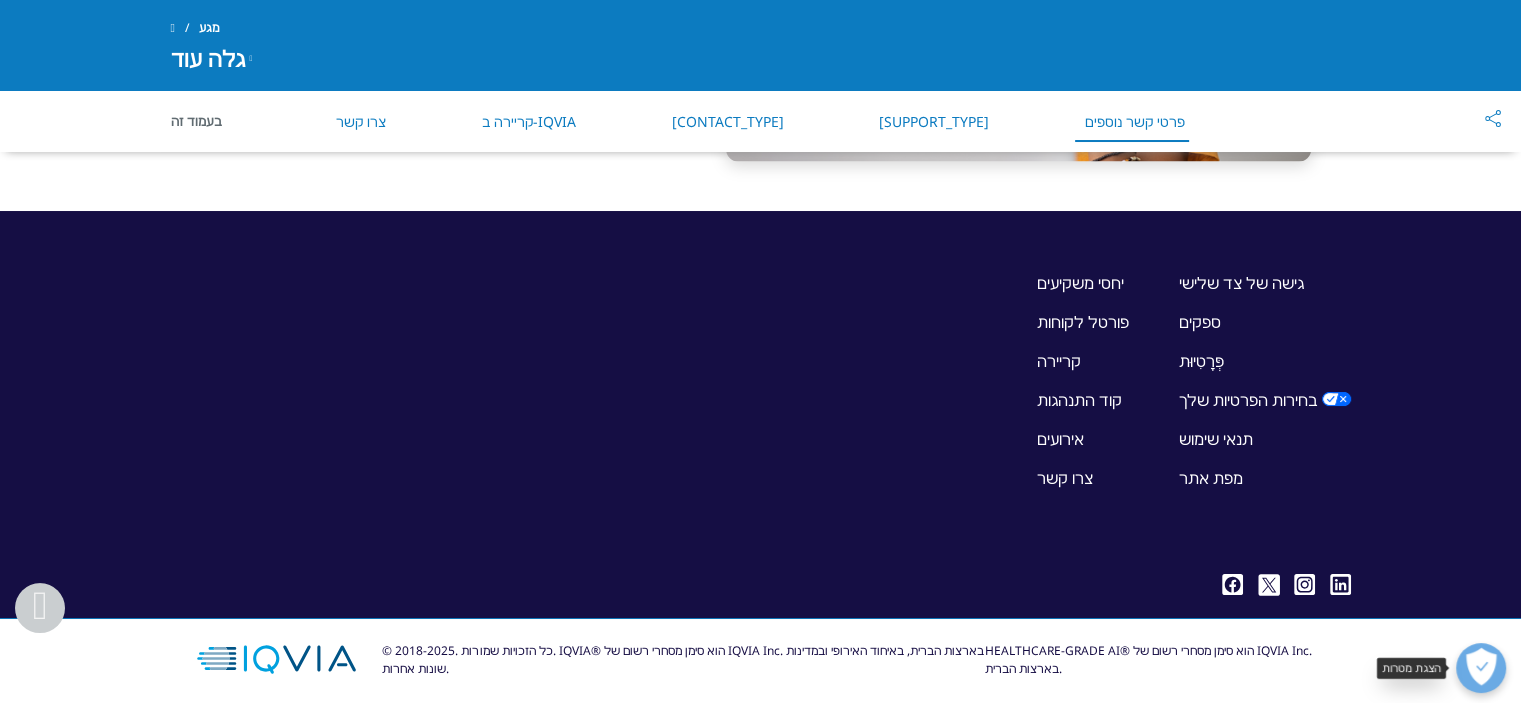 click at bounding box center [1481, 668] 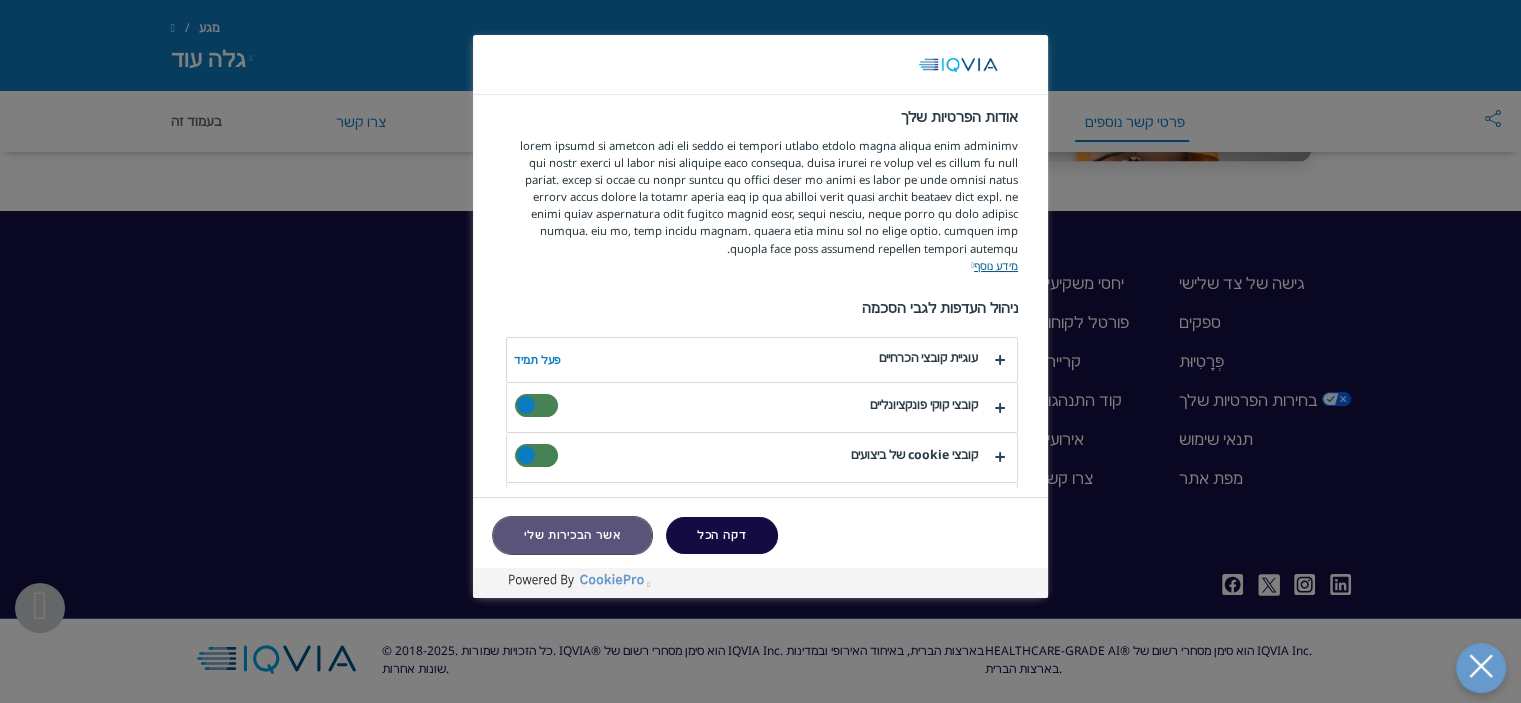 click on "אשר הבכירות שלי" at bounding box center [572, 535] 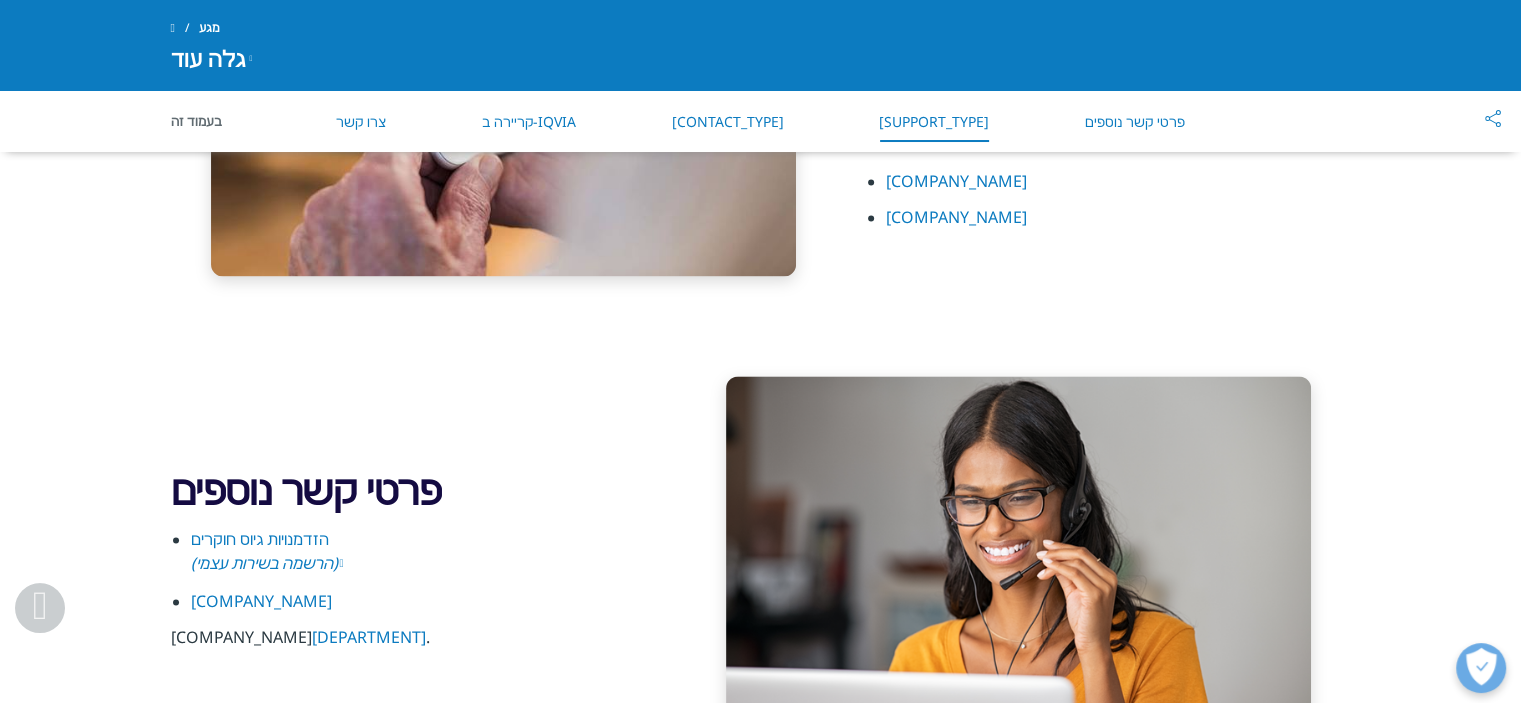 scroll, scrollTop: 2816, scrollLeft: 0, axis: vertical 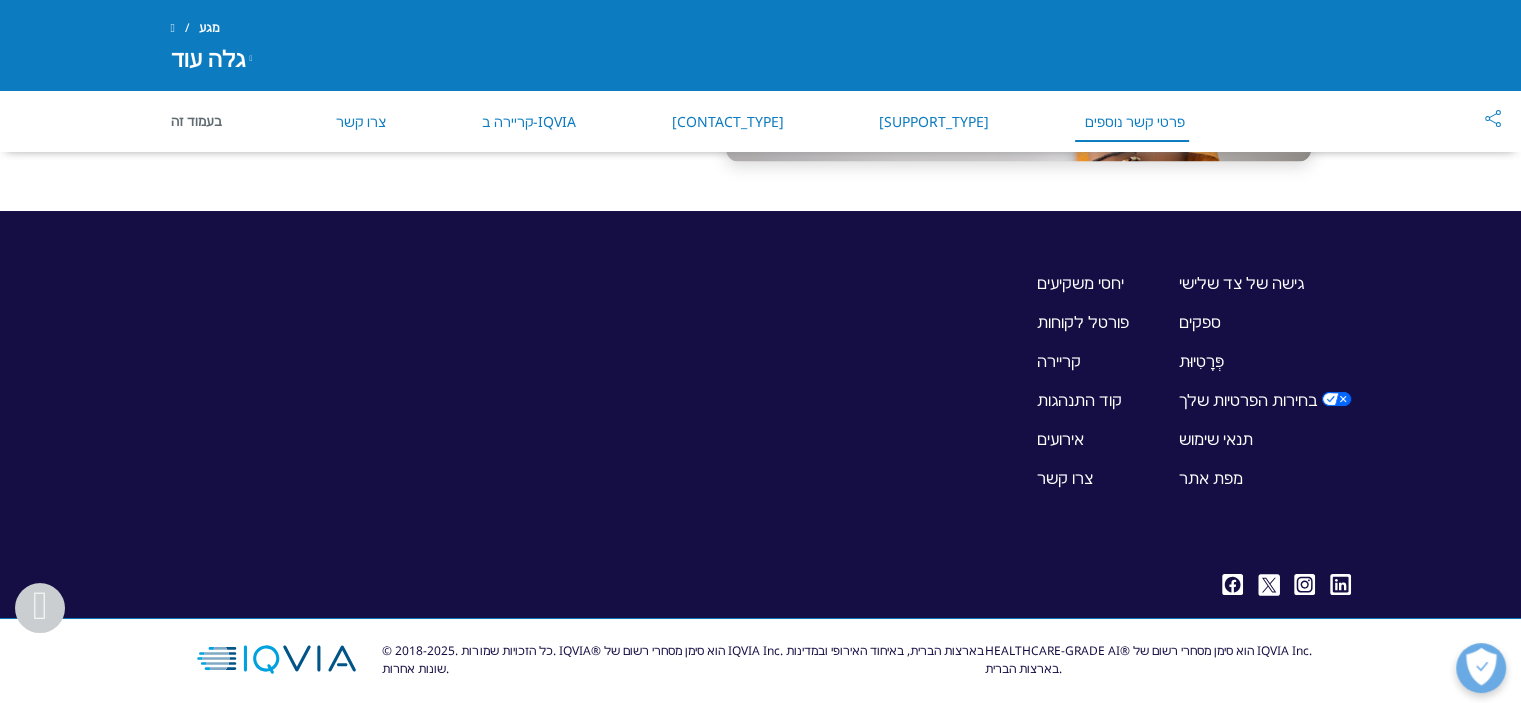 click on "צרו קשר" at bounding box center [1065, 478] 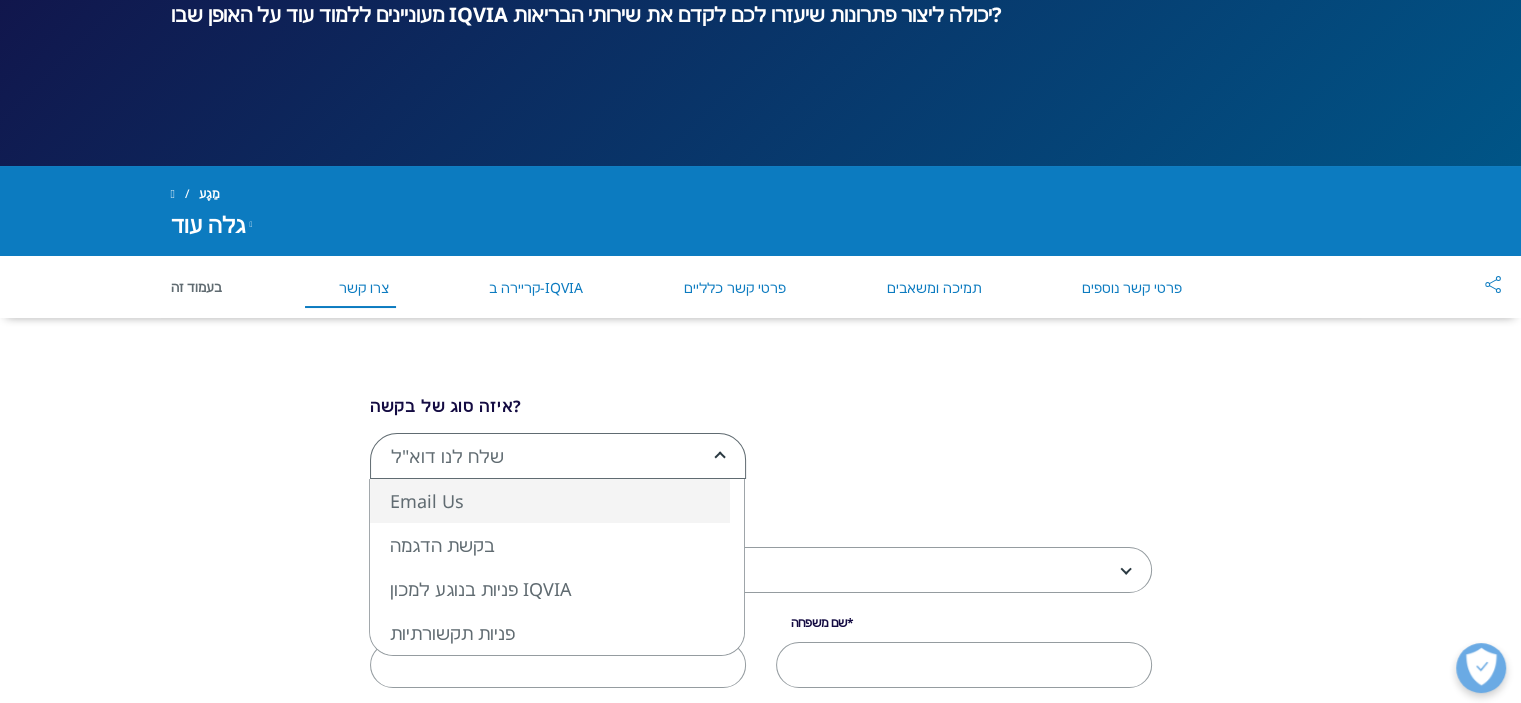 scroll, scrollTop: 300, scrollLeft: 0, axis: vertical 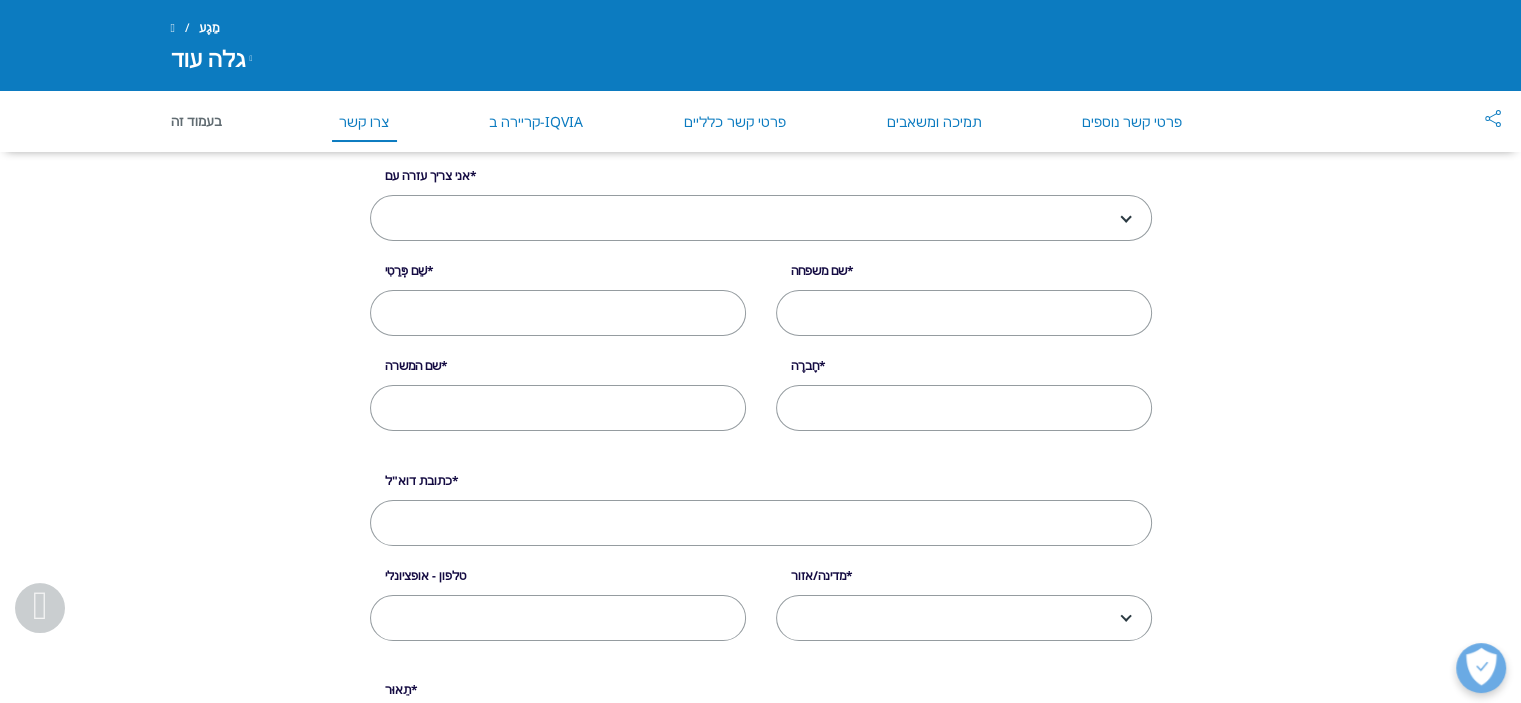 click at bounding box center [761, 219] 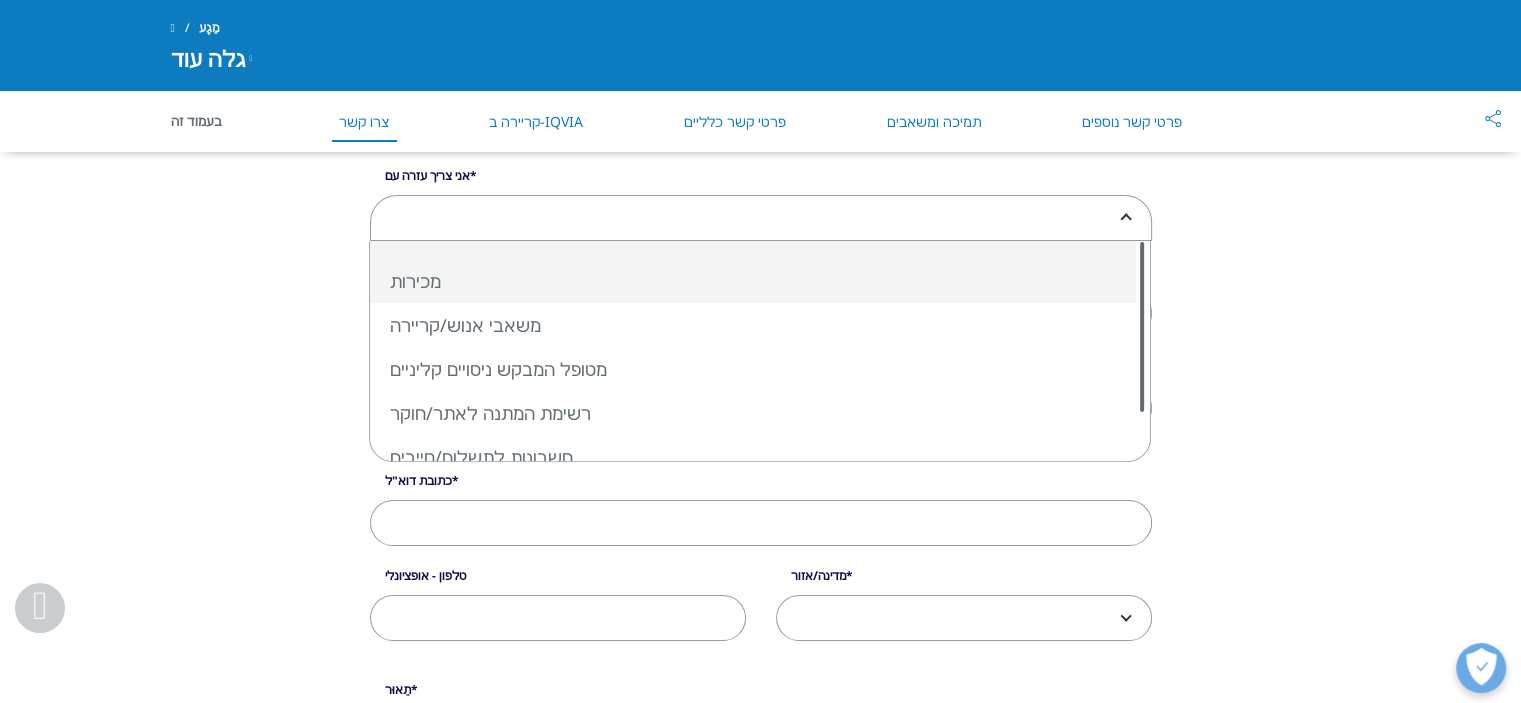 select on "Sales" 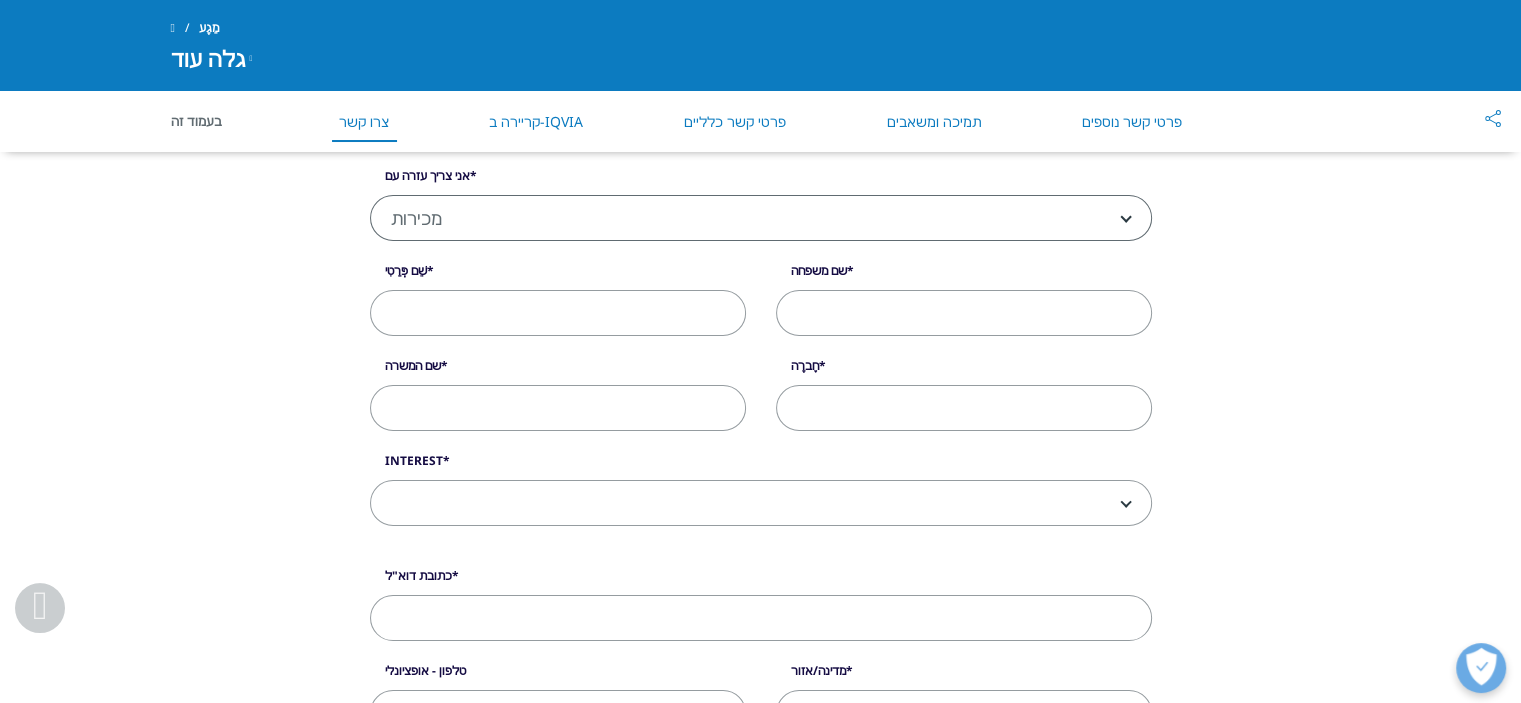 click on "שֵׁם פְּרַטִי" at bounding box center (558, 313) 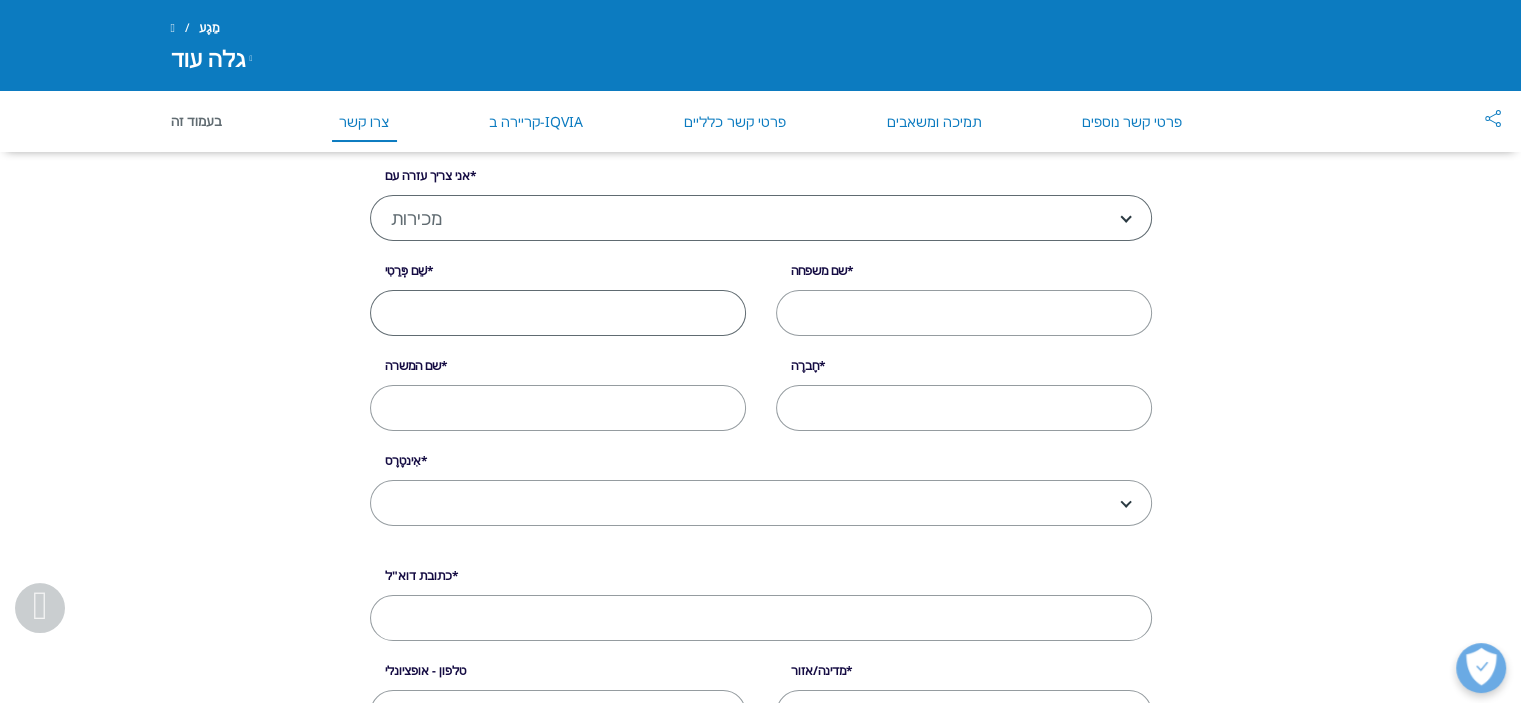 type on "lev" 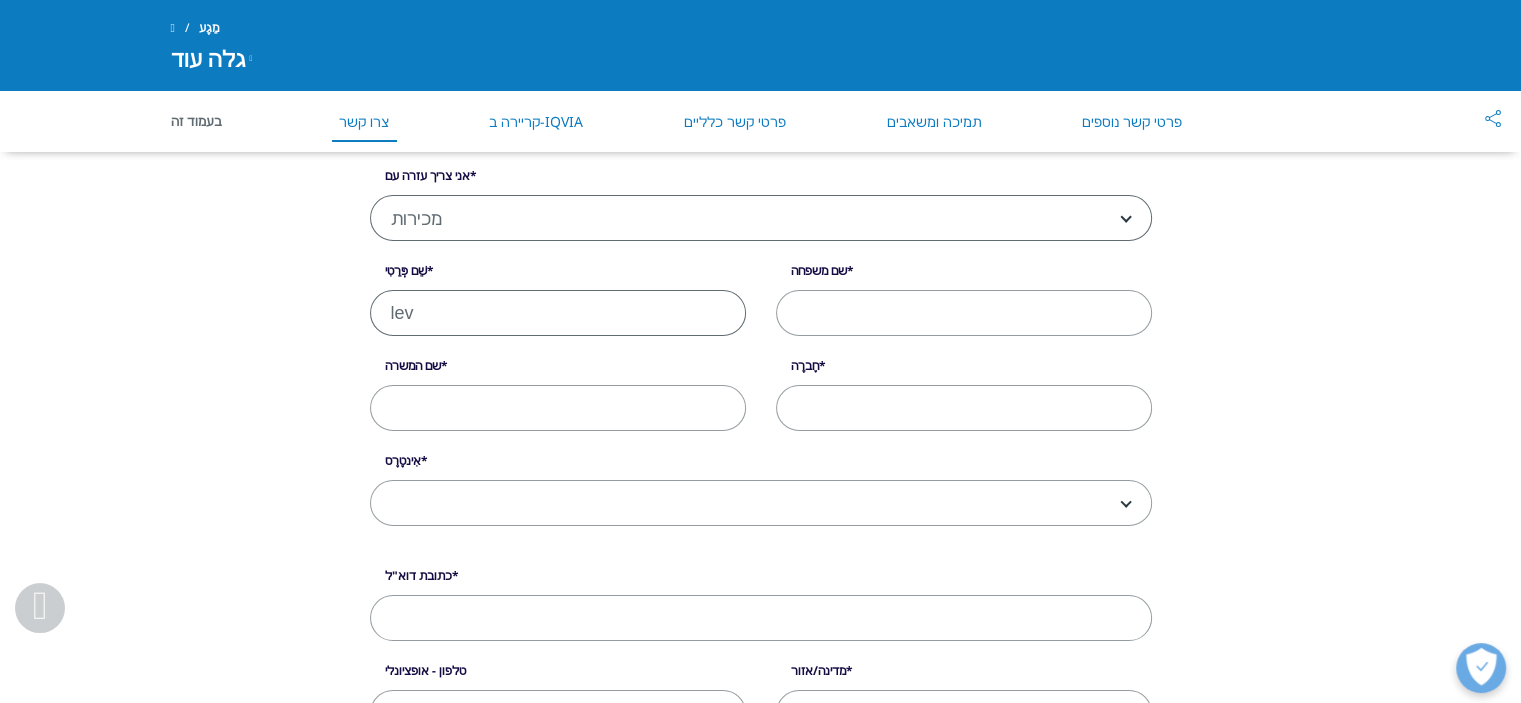 type on "finkel" 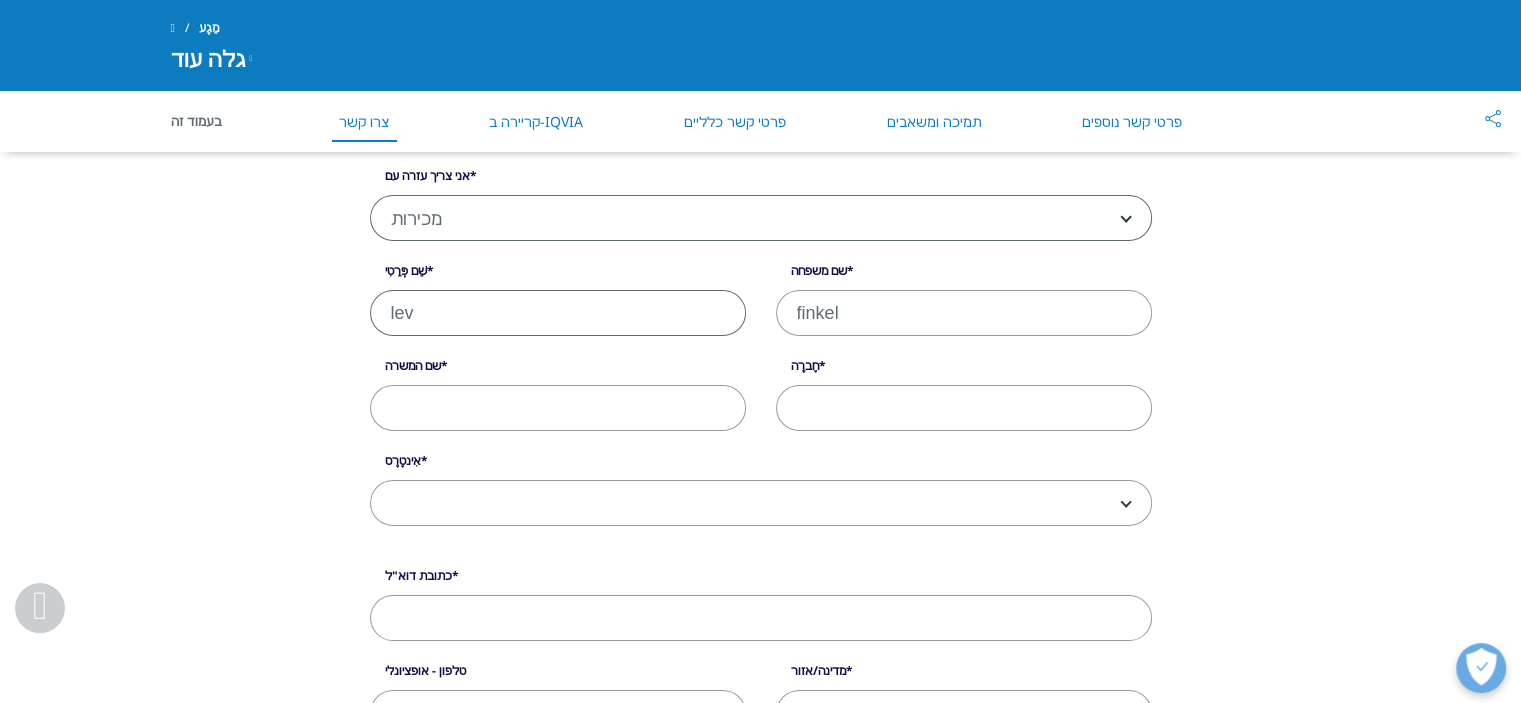 type on "uxuautsutsditidiyd@gmail.com" 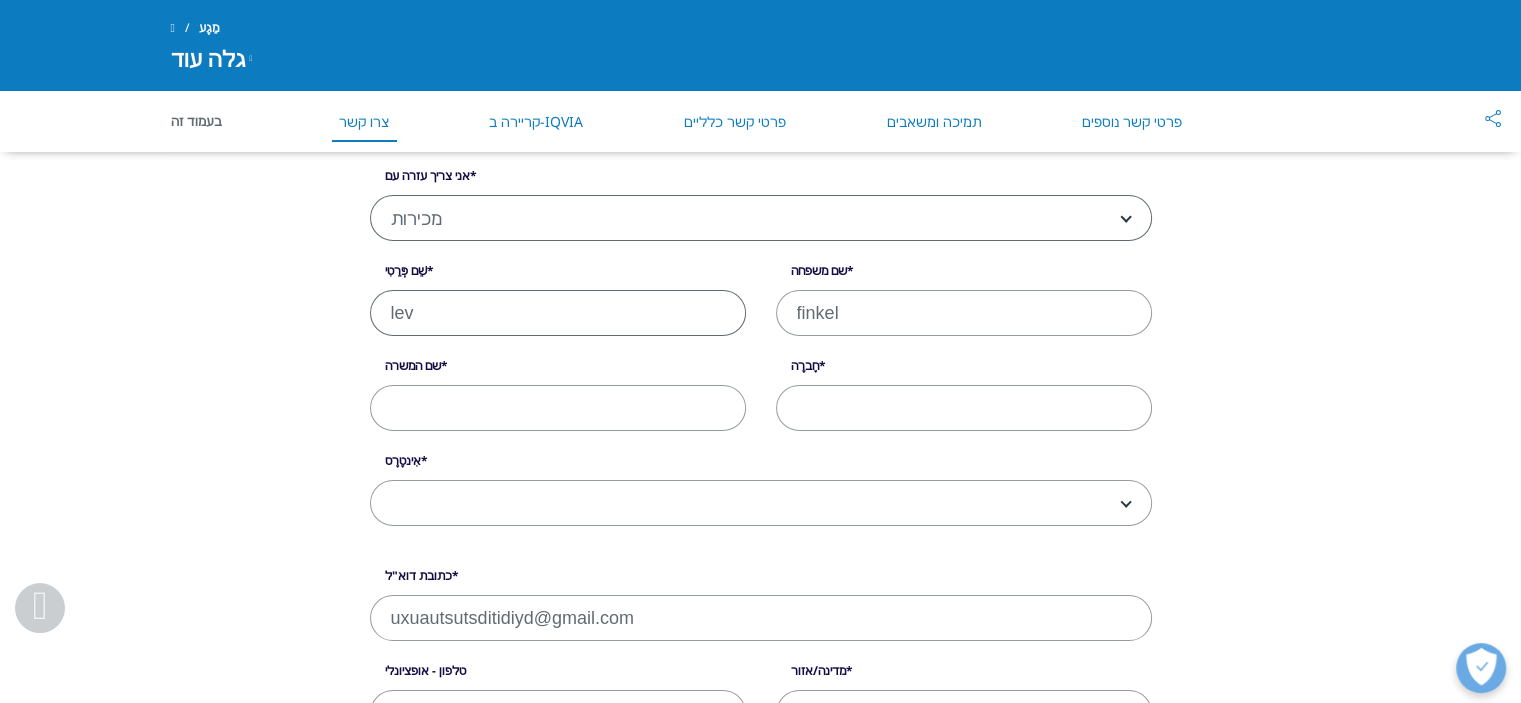 select on "Israel" 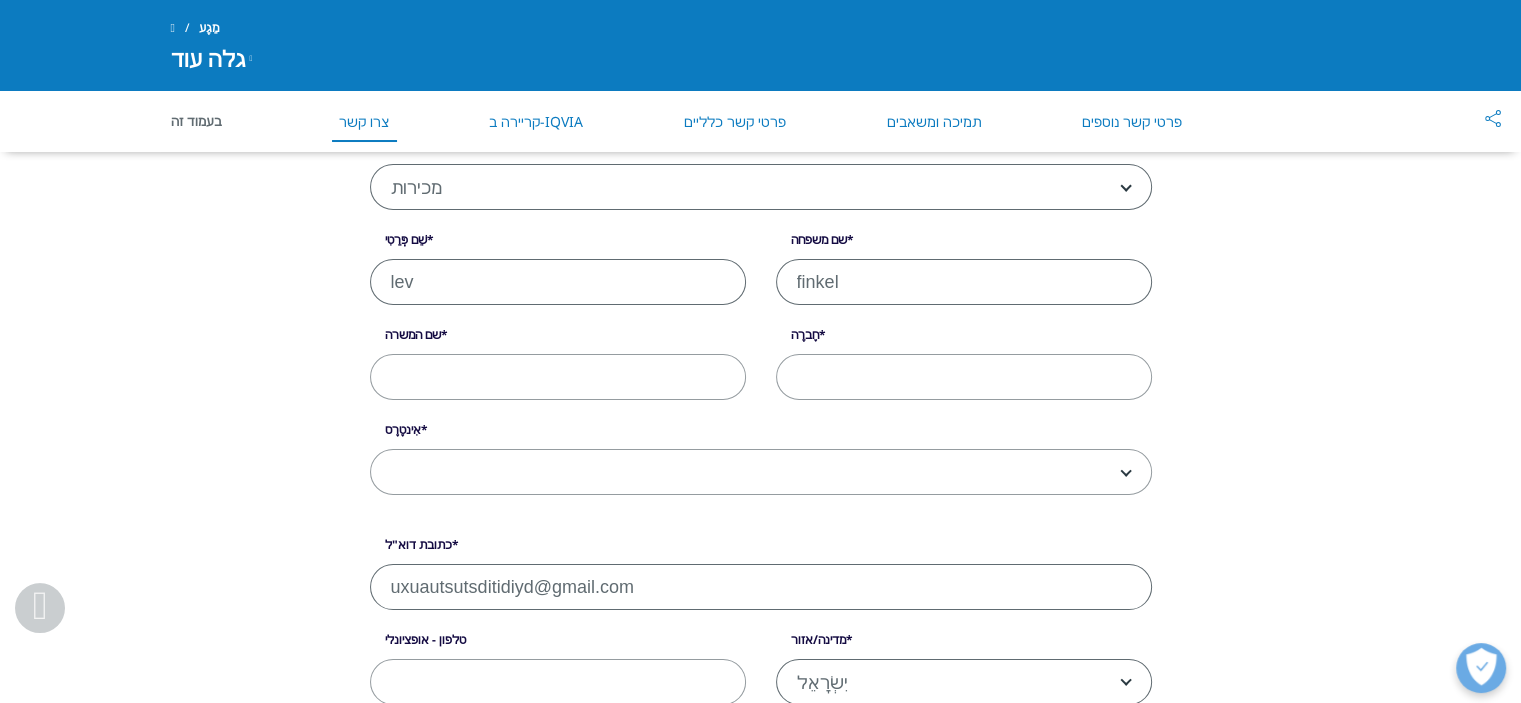 click on "חֶברָה" at bounding box center (964, 377) 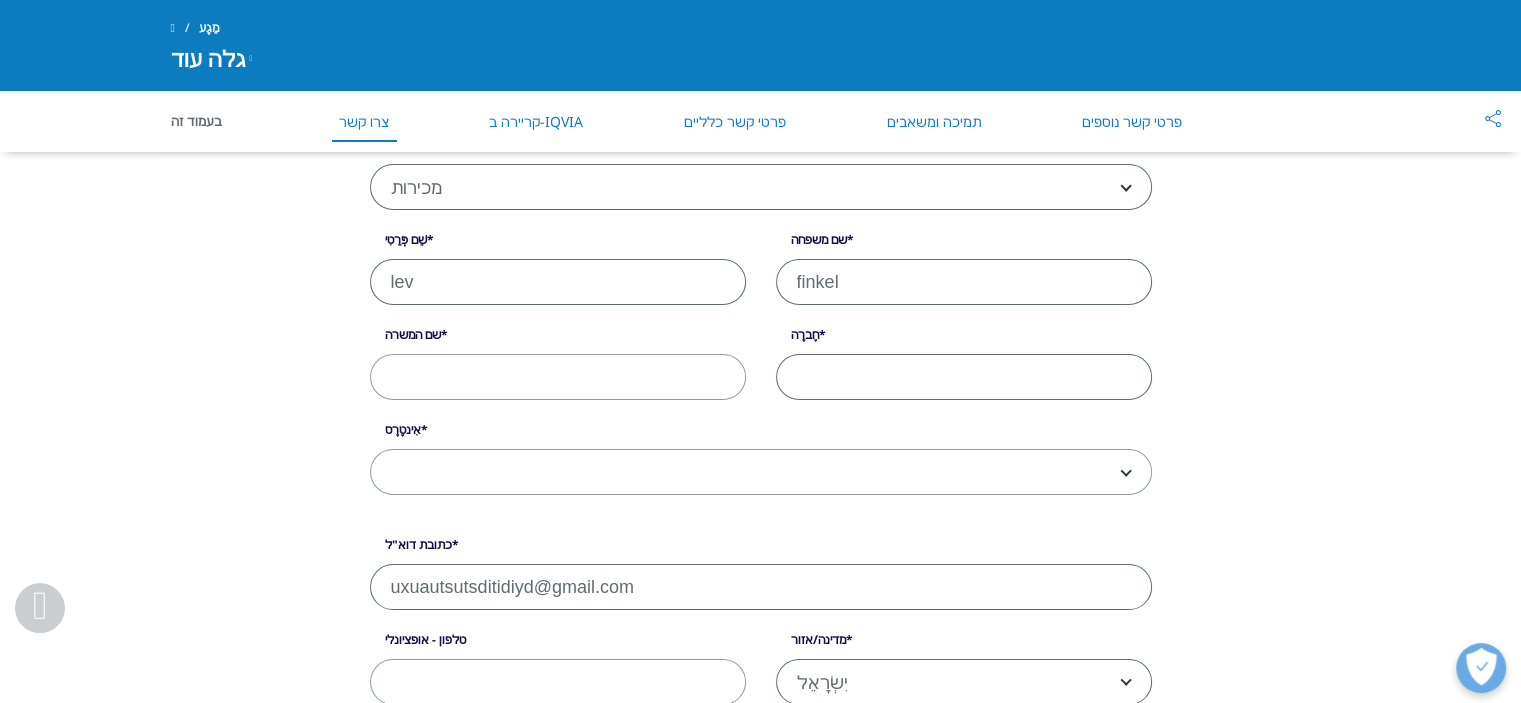 paste on "Hi, we are a company that manufactures medical equipment, among other things, for stem cell production, and we wanted to know if there is a possibility to collaborate with you on matters related to research and development and regulation, in exchange for" 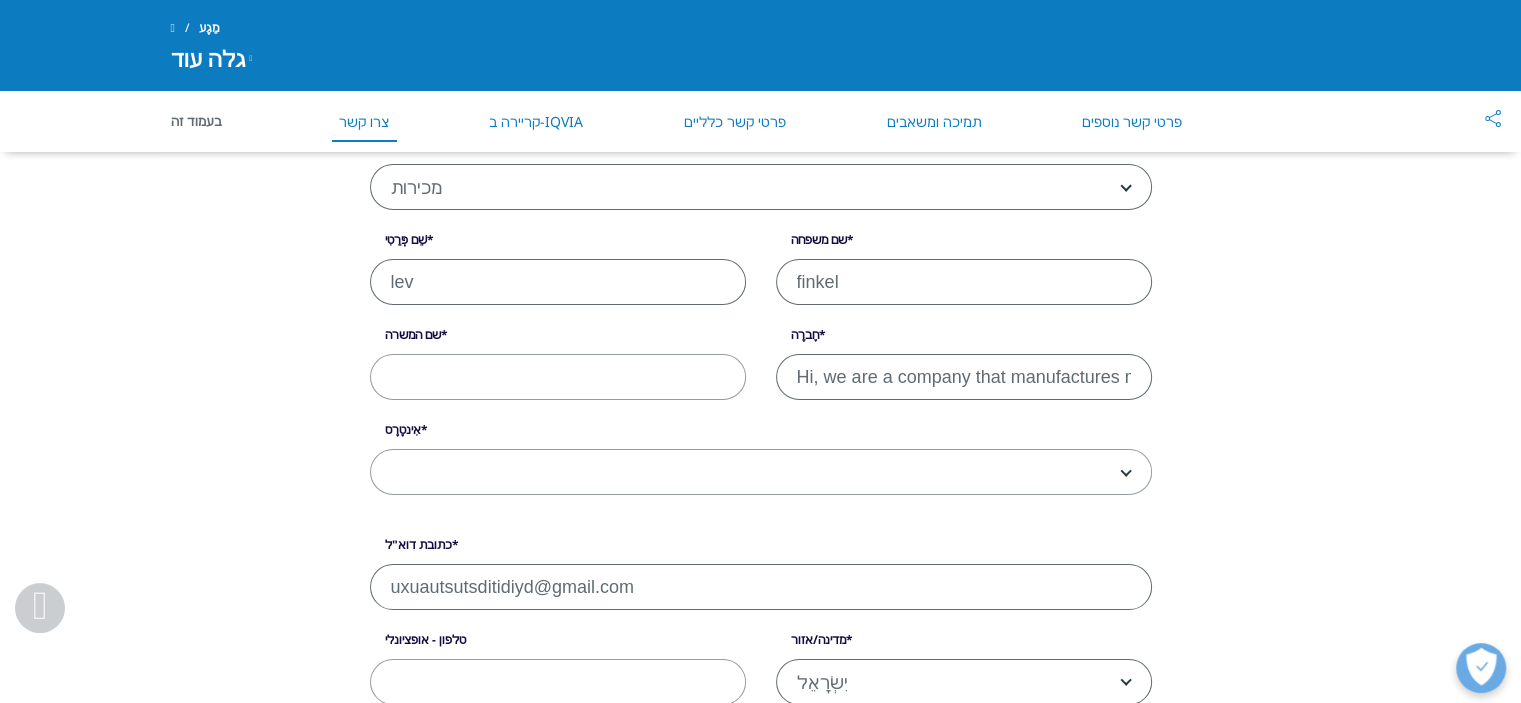 scroll, scrollTop: 0, scrollLeft: 1708, axis: horizontal 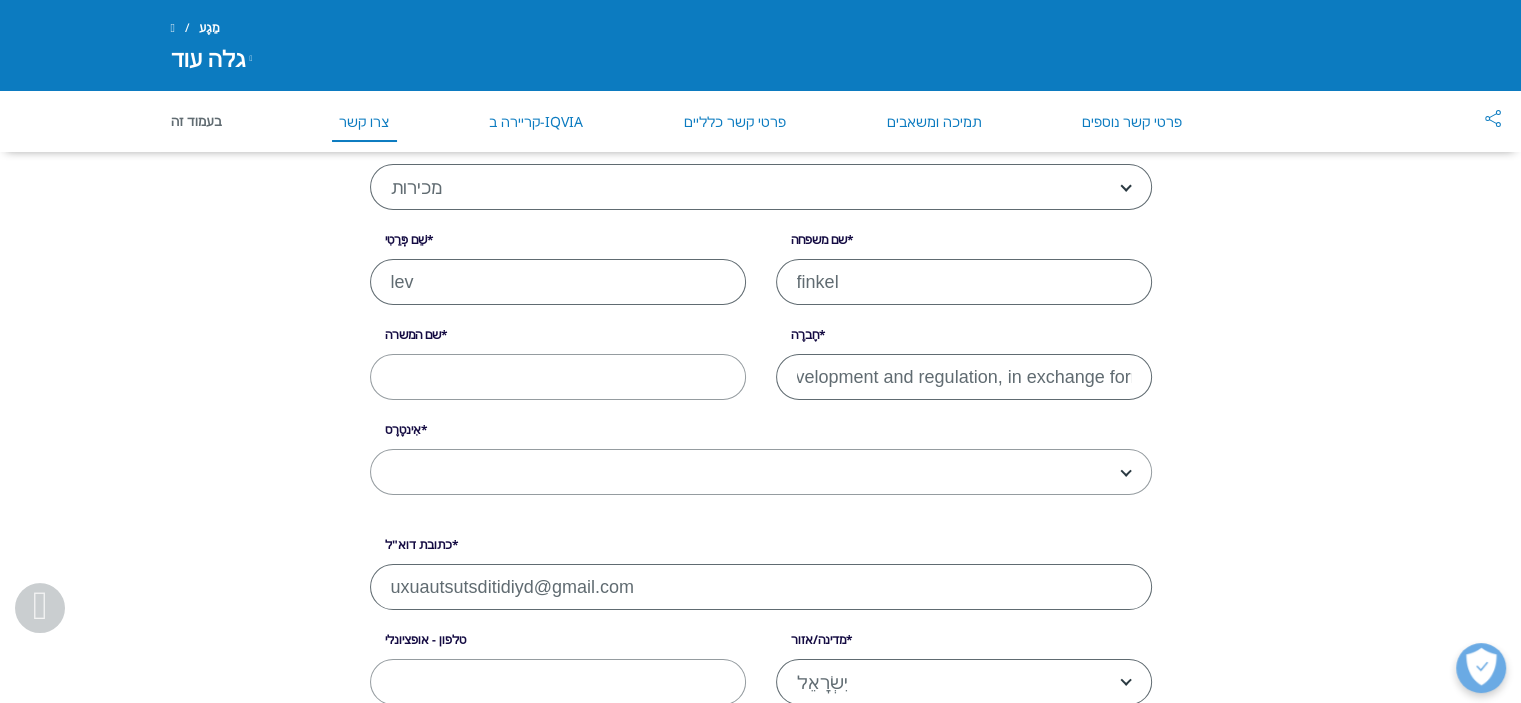 click on "Hi, we are a company that manufactures medical equipment, among other things, for stem cell production, and we wanted to know if there is a possibility to collaborate with you on matters related to research and development and regulation, in exchange for" at bounding box center [964, 377] 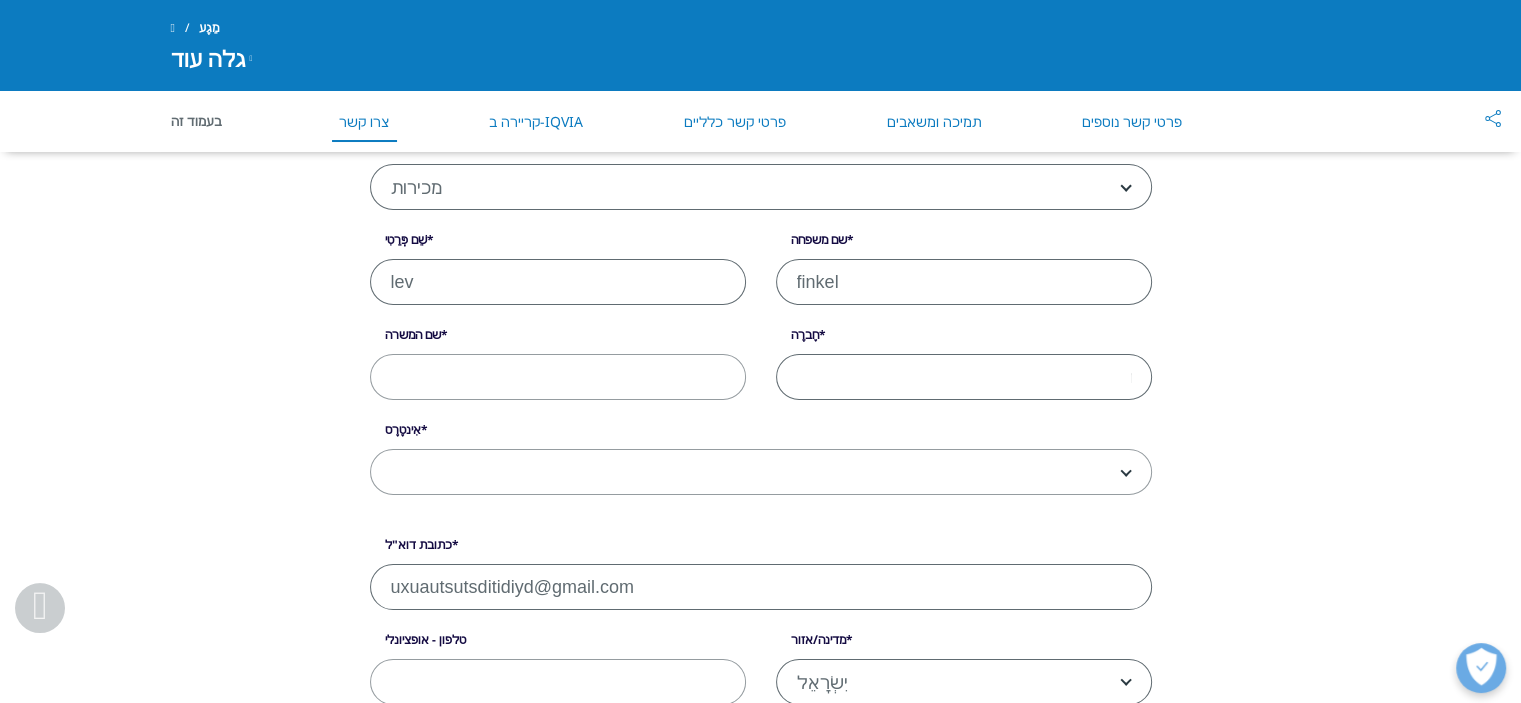scroll, scrollTop: 0, scrollLeft: 0, axis: both 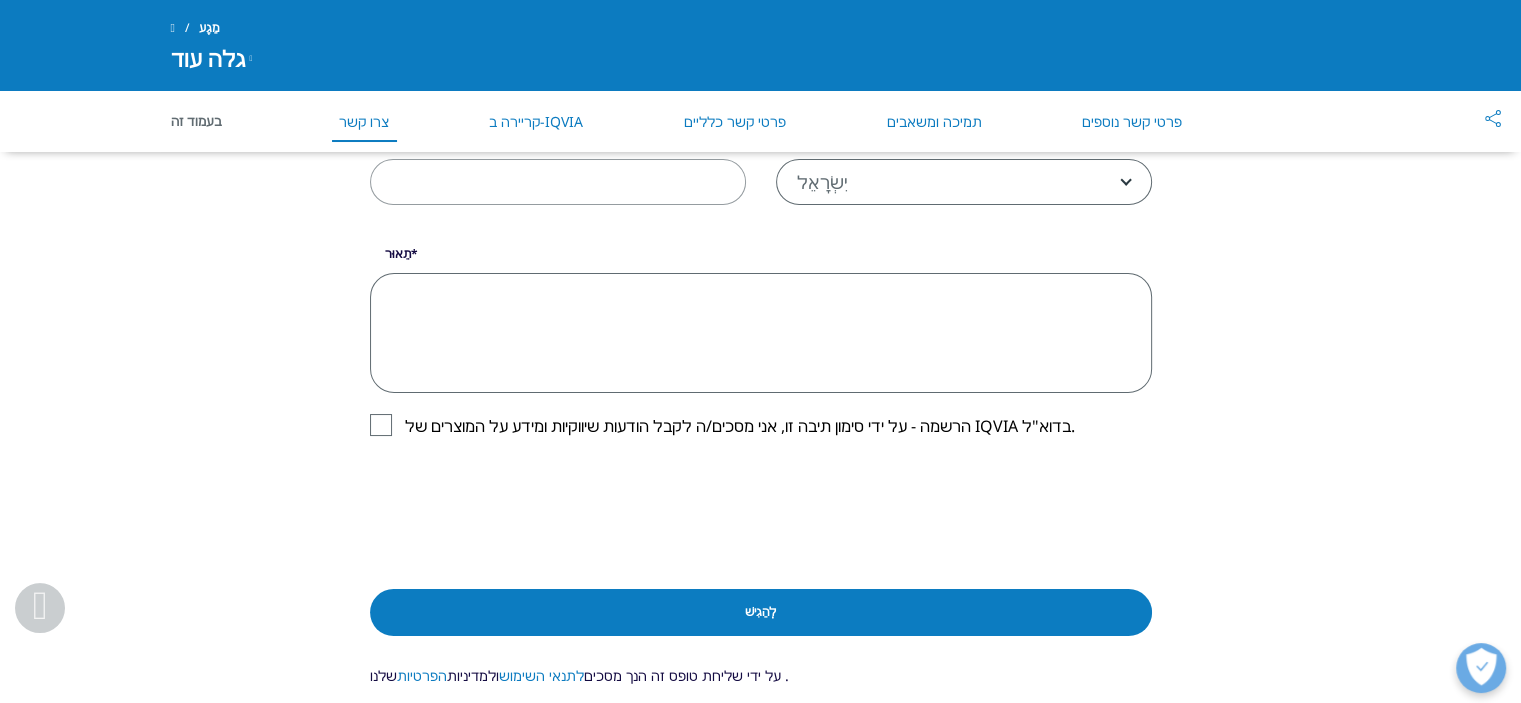 click on "תֵאוּר" at bounding box center [761, 333] 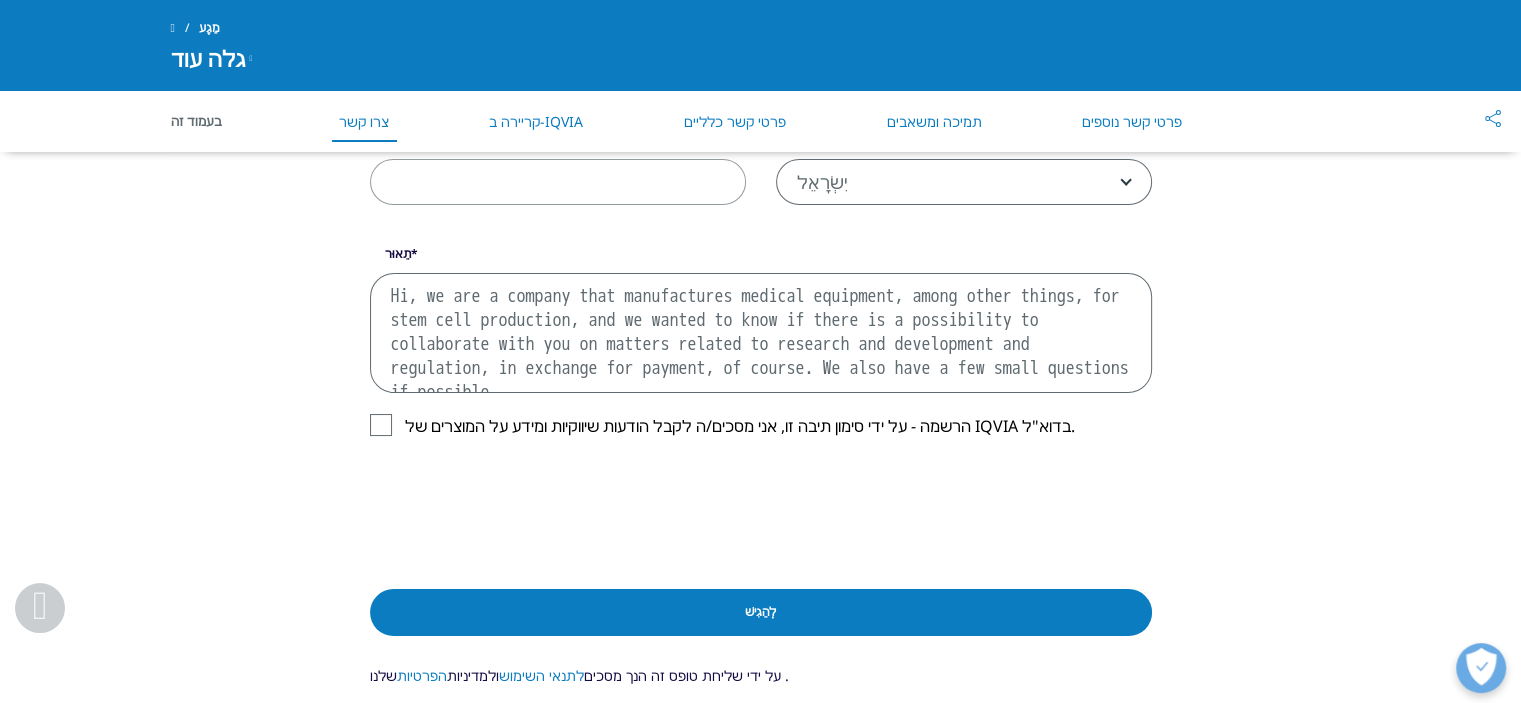 scroll, scrollTop: 34, scrollLeft: 0, axis: vertical 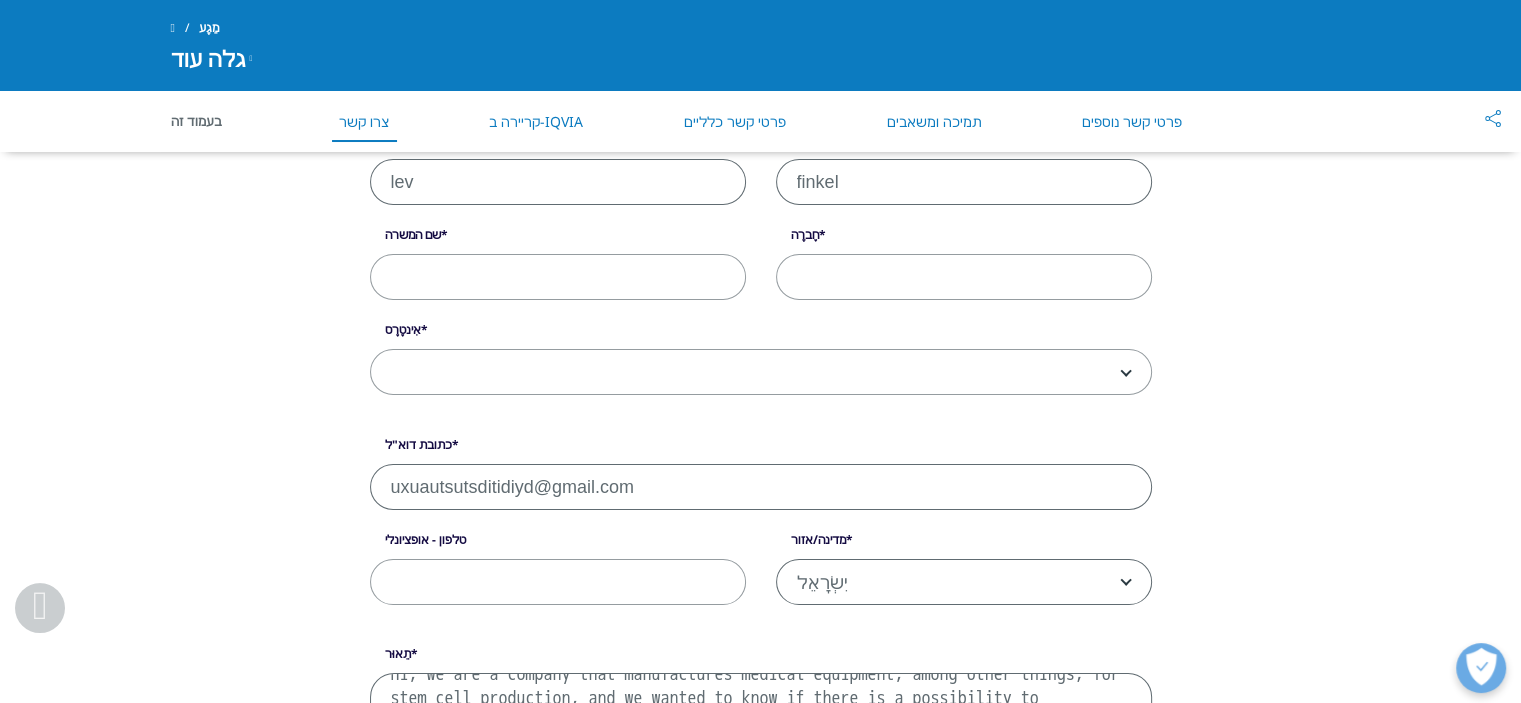 type on "Hi, we are a company that manufactures medical equipment, among other things, for stem cell production, and we wanted to know if there is a possibility to collaborate with you on matters related to research and development and regulation, in exchange for payment, of course. We also have a few small questions if possible." 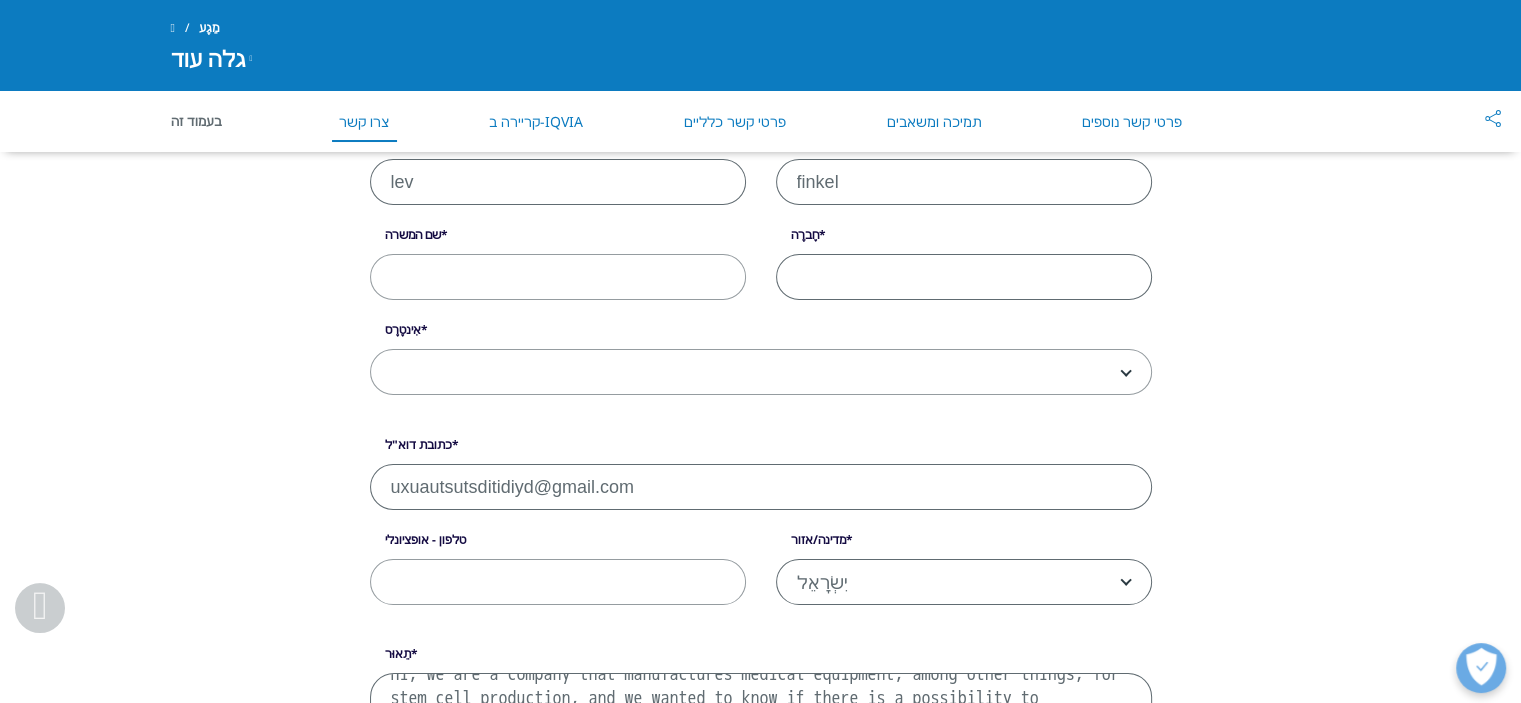 click on "חֶברָה" at bounding box center [964, 277] 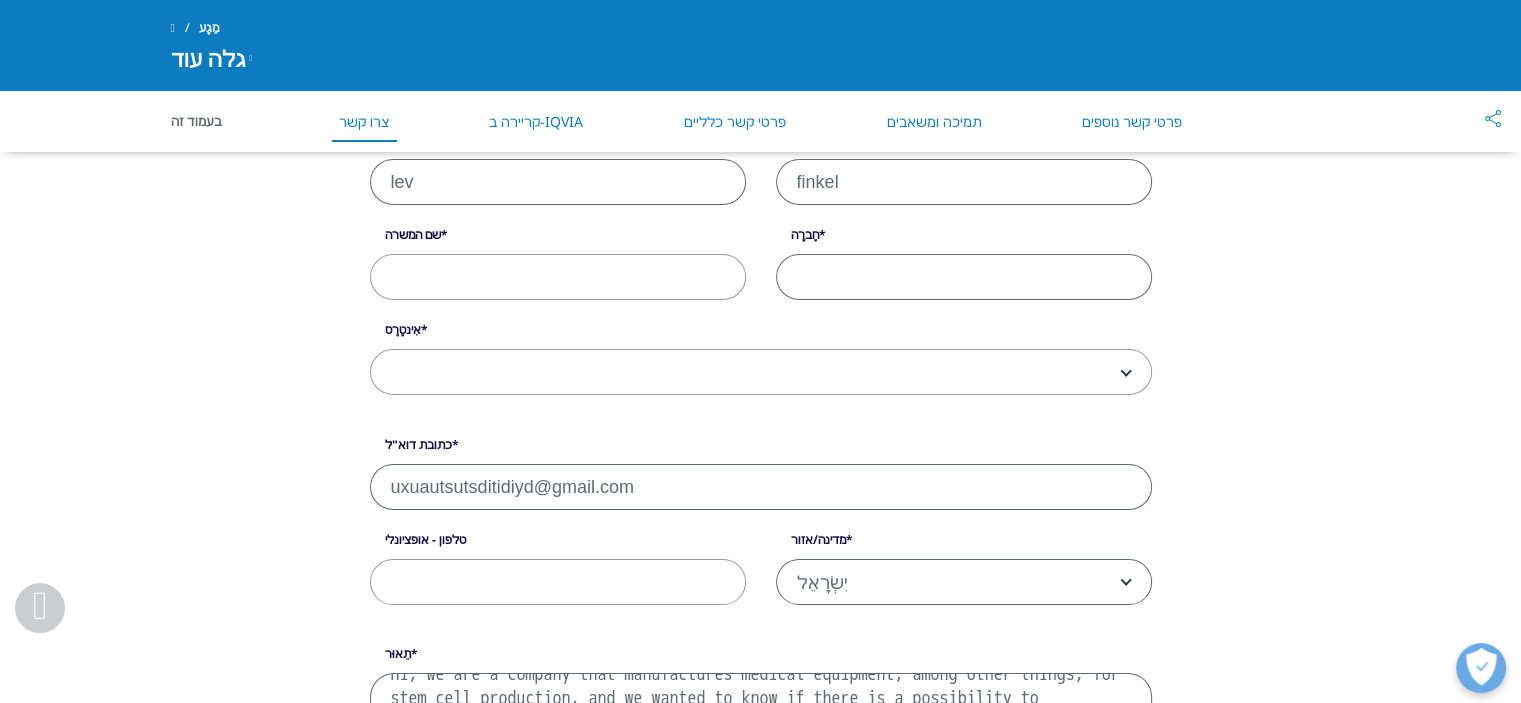 paste on "CYBERHEAL" 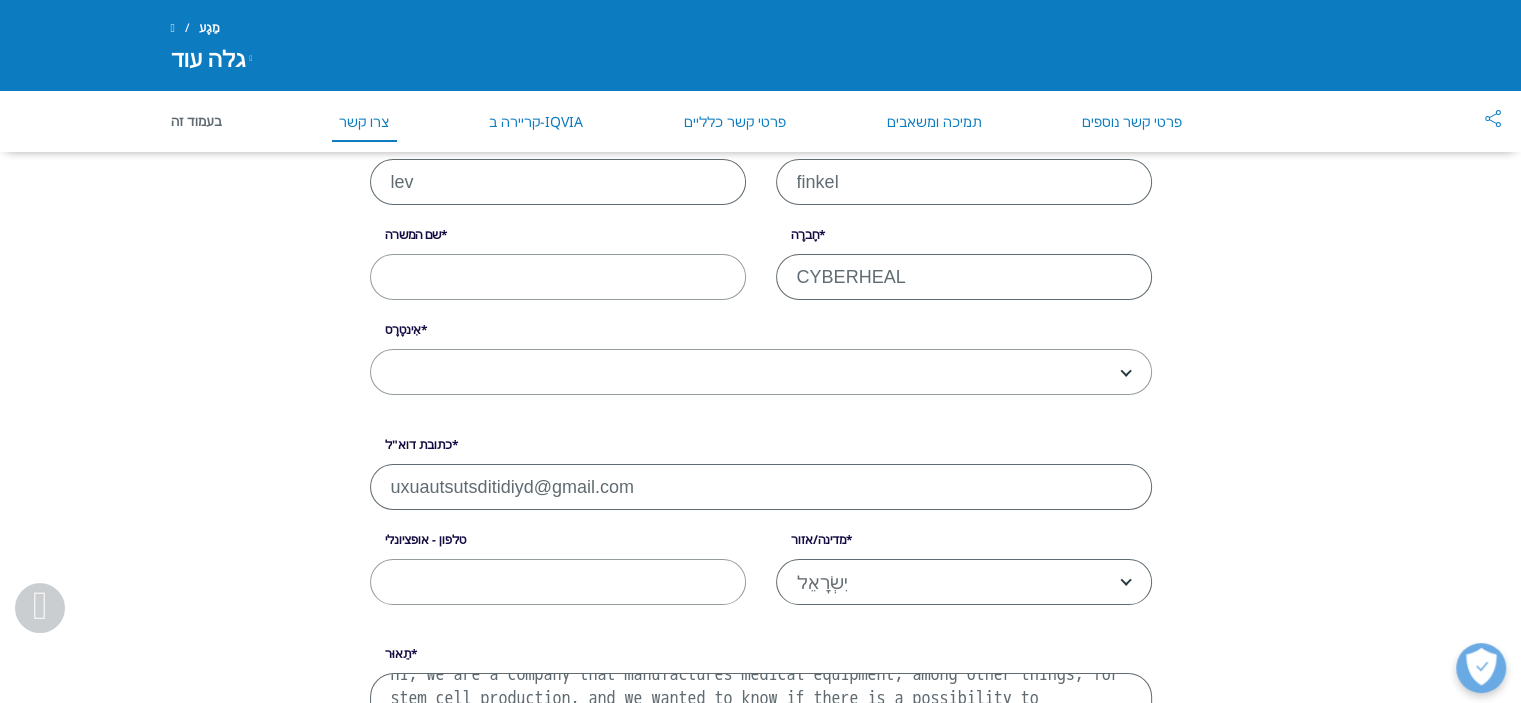 type on "CYBERHEAL" 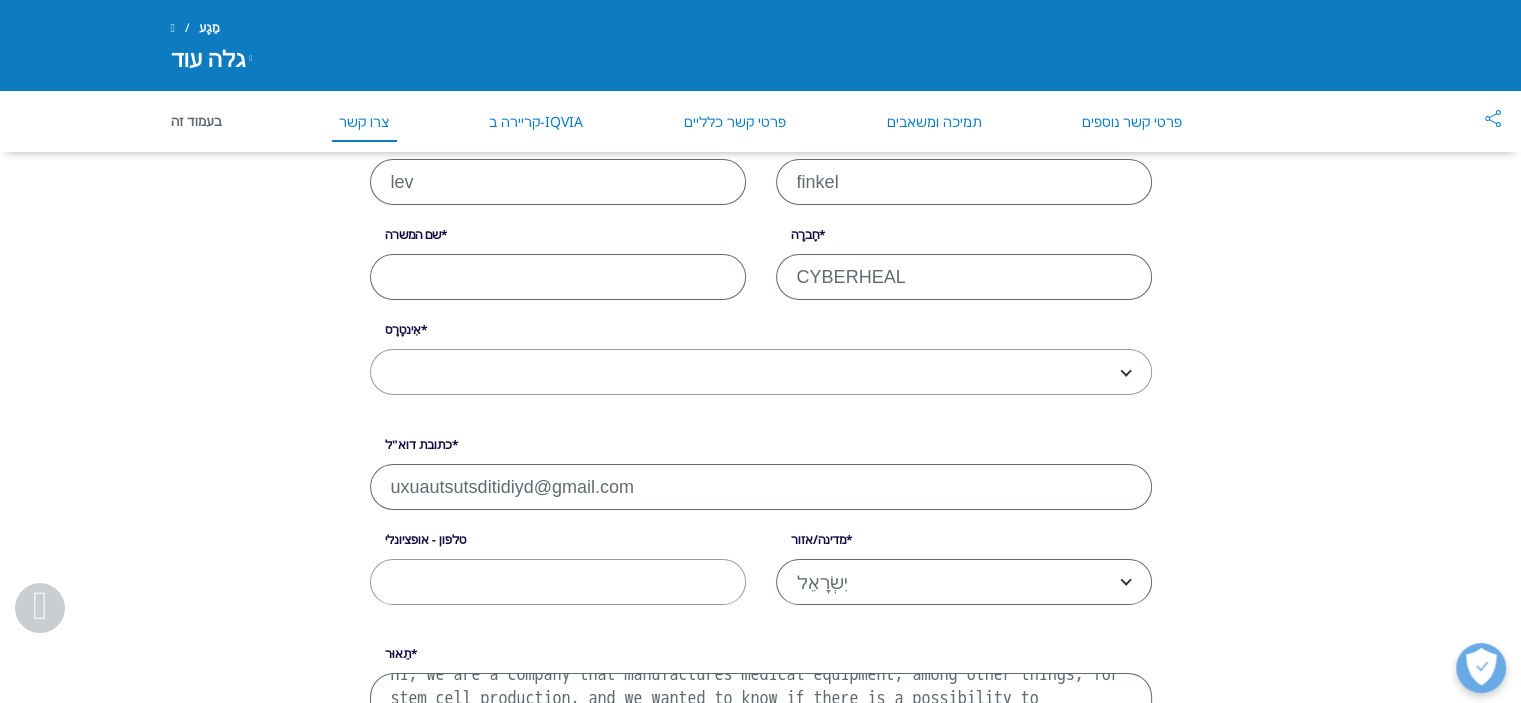 click on "שם המשרה" at bounding box center (558, 277) 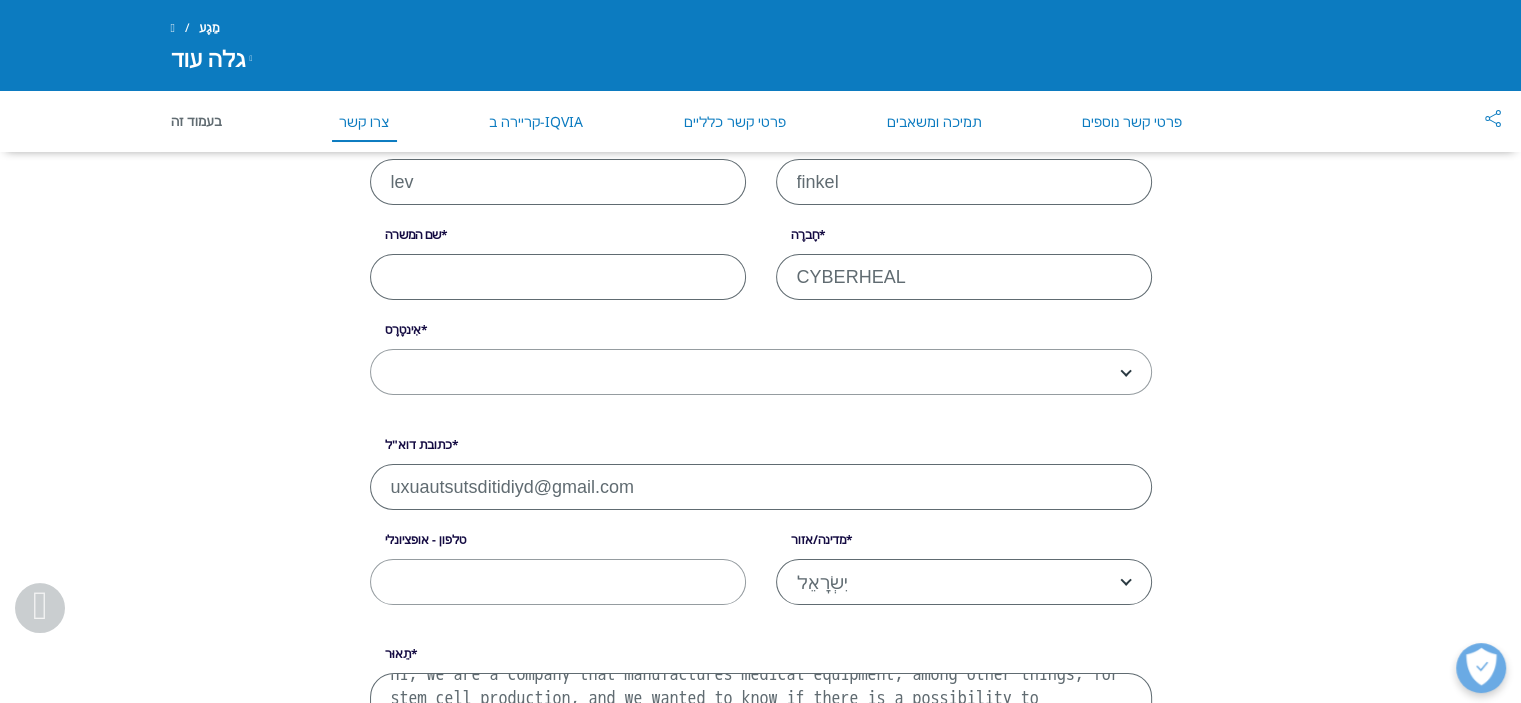 paste on "Company owner and founder" 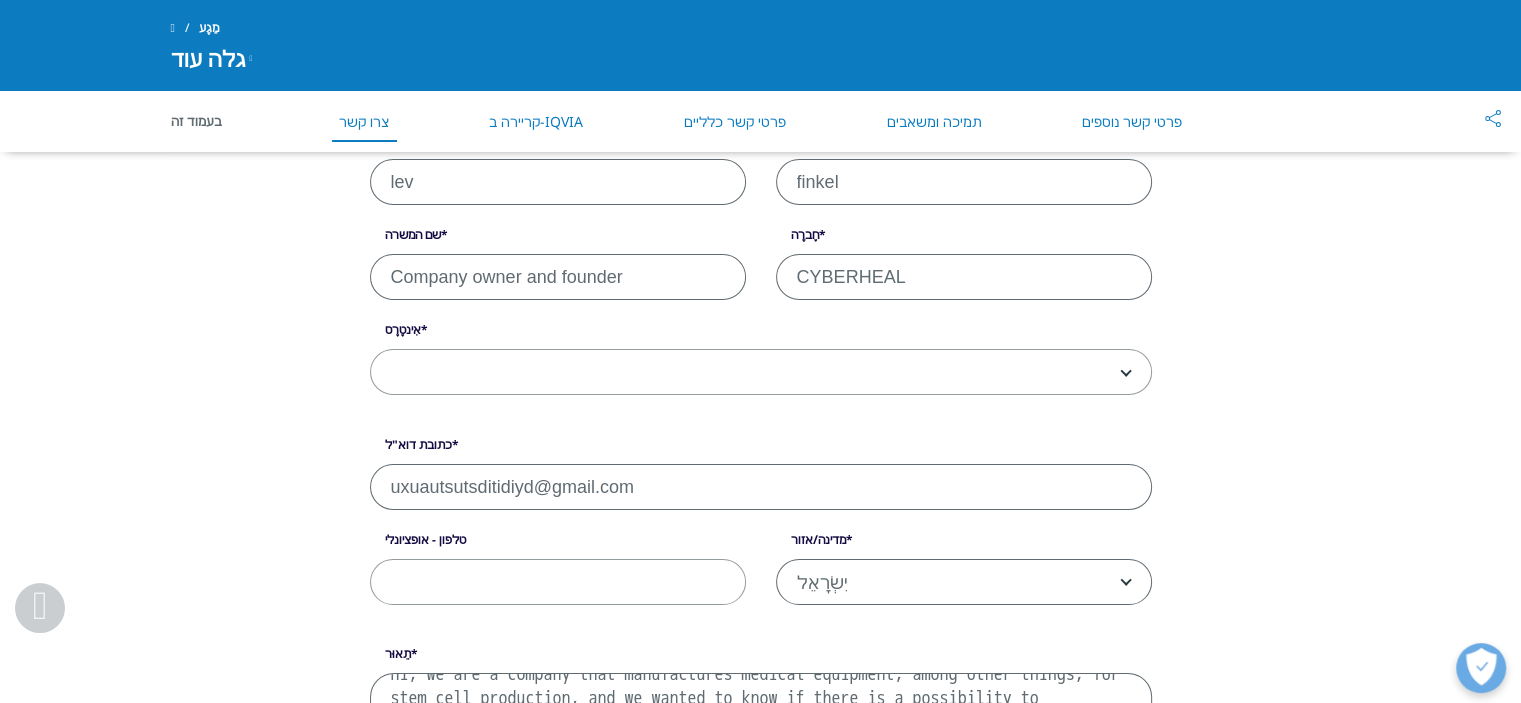 type on "Company owner and founder" 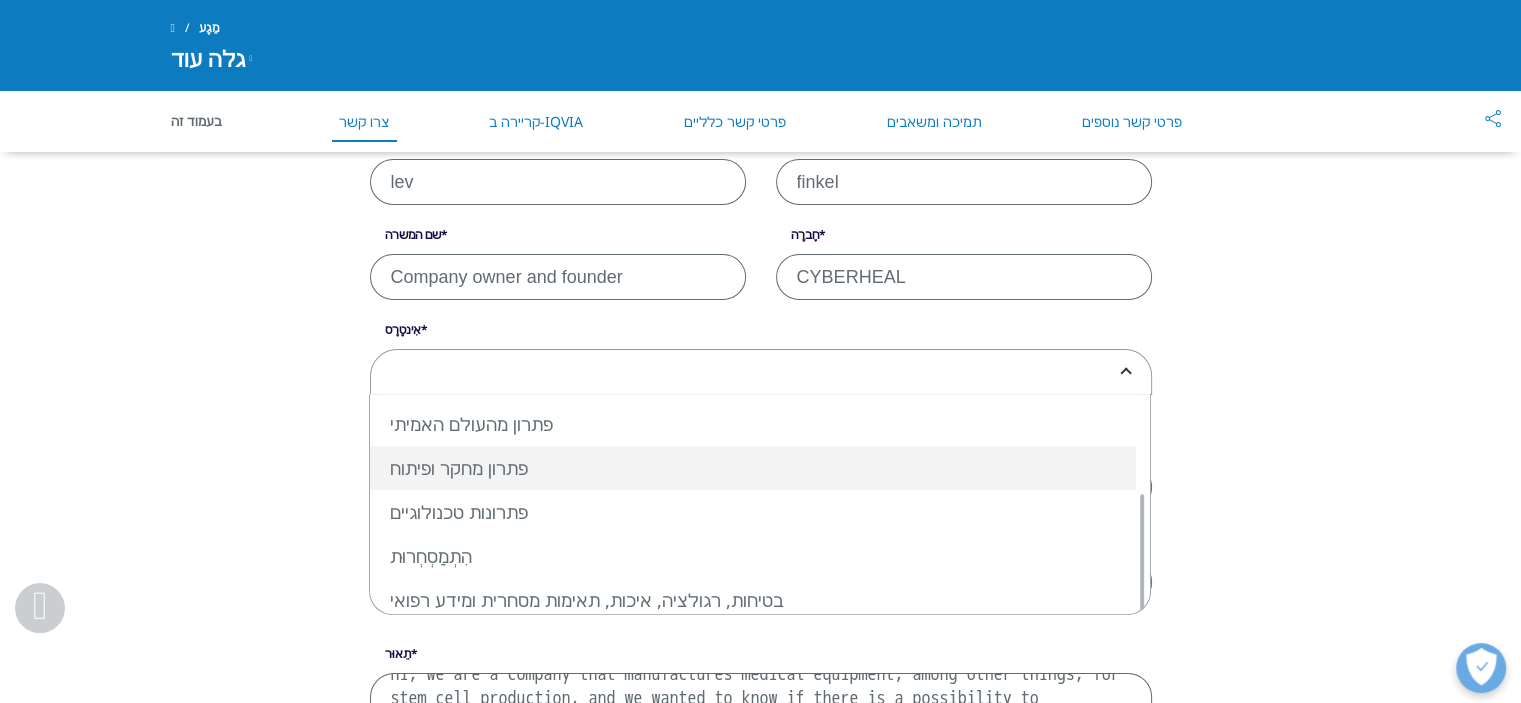 select on "Research and Development Solutions" 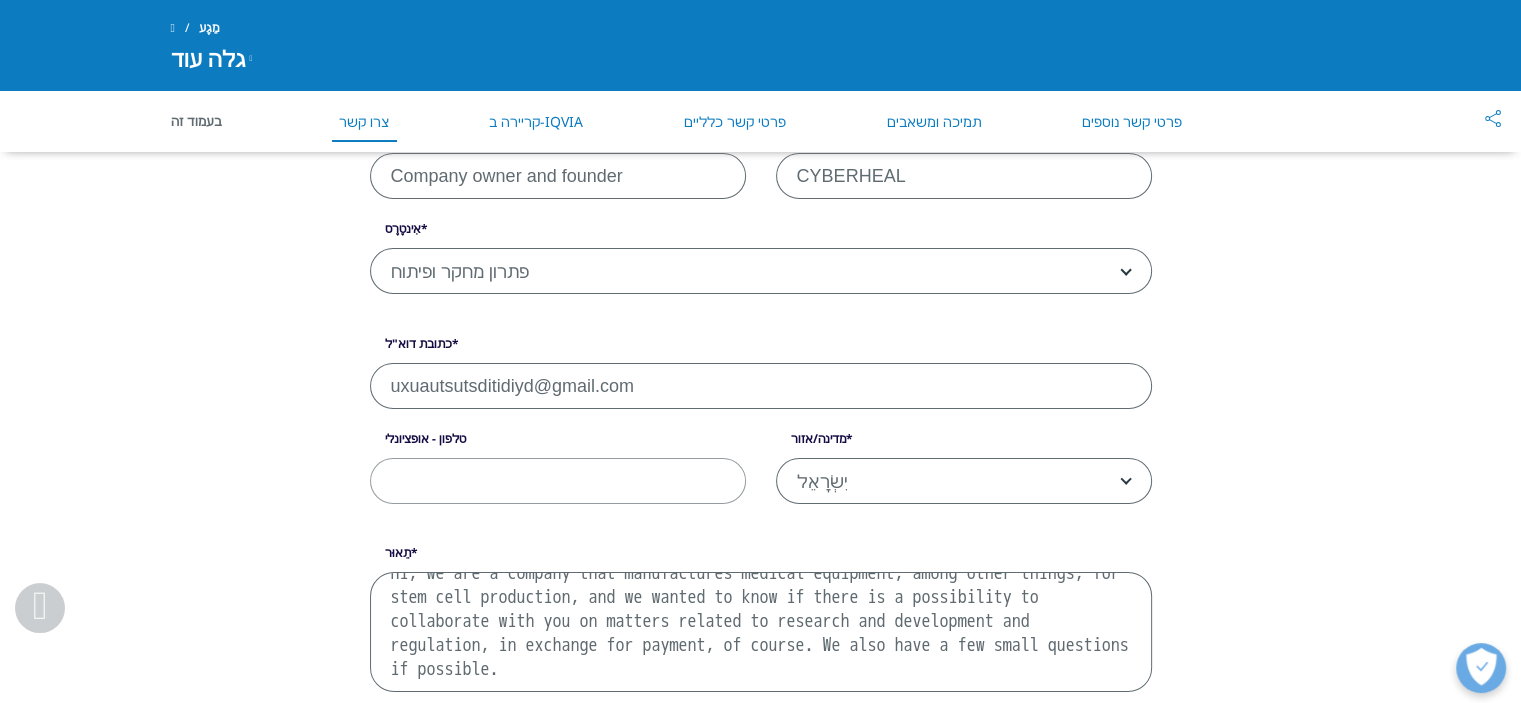 scroll, scrollTop: 831, scrollLeft: 0, axis: vertical 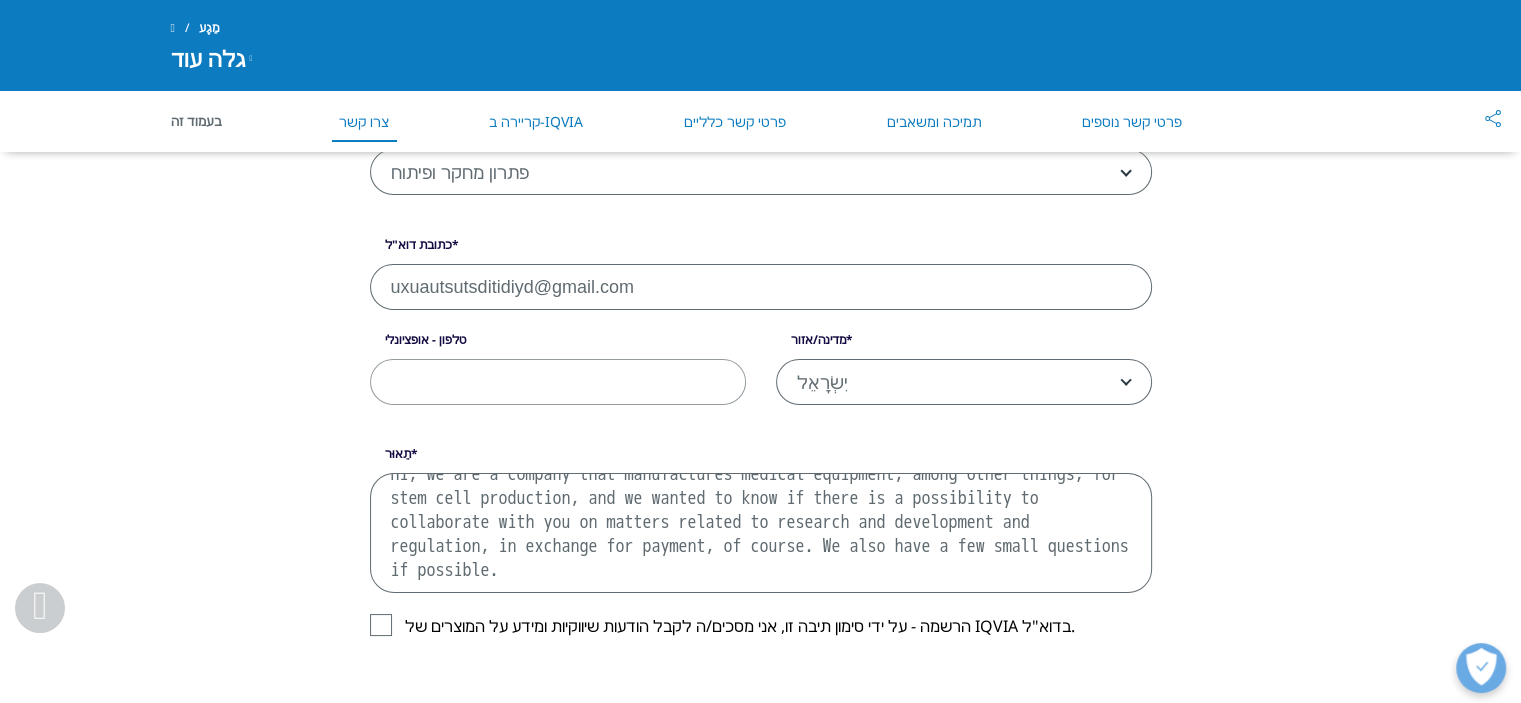 click on "uxuautsutsditidiyd@gmail.com" at bounding box center (761, 287) 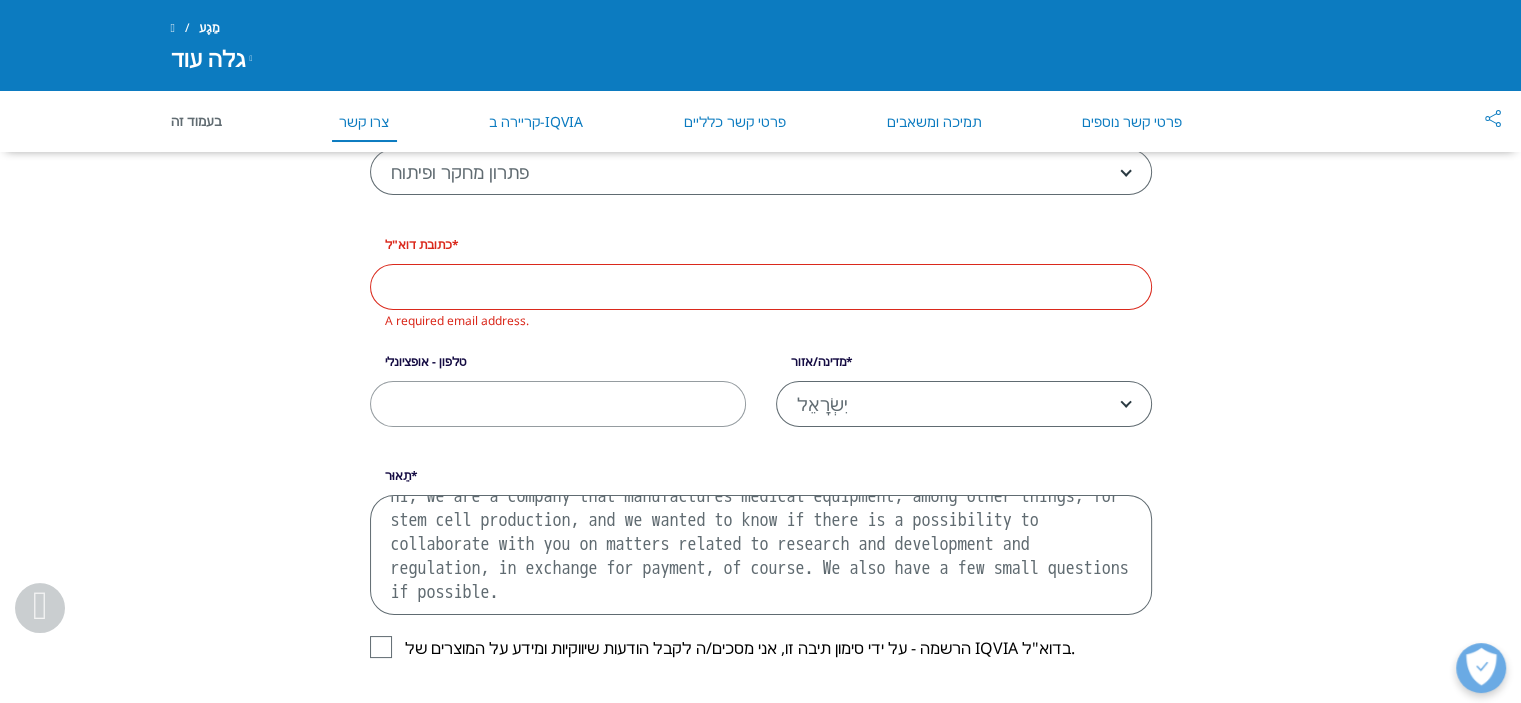 paste on "lev.123456@mailfence.com" 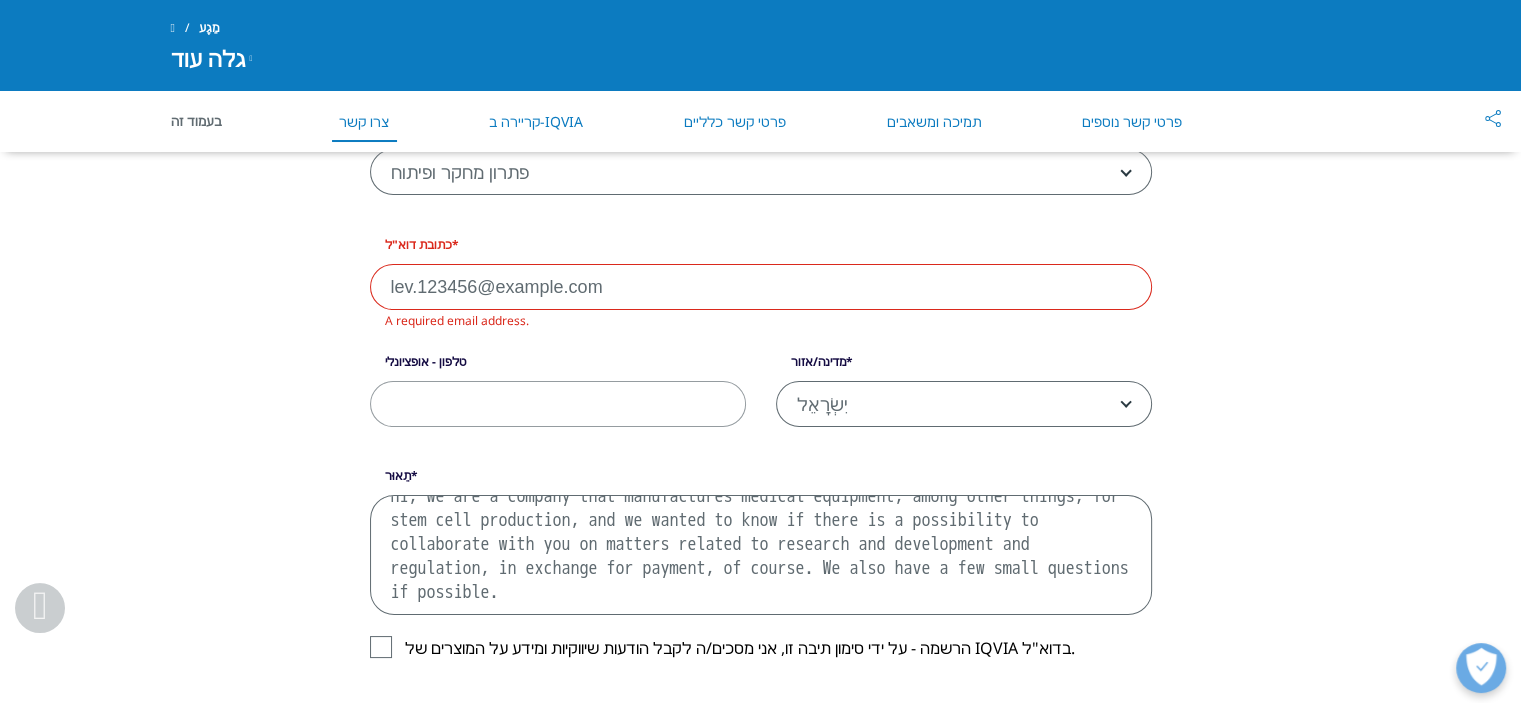 type on "lev.123456@mailfence.com" 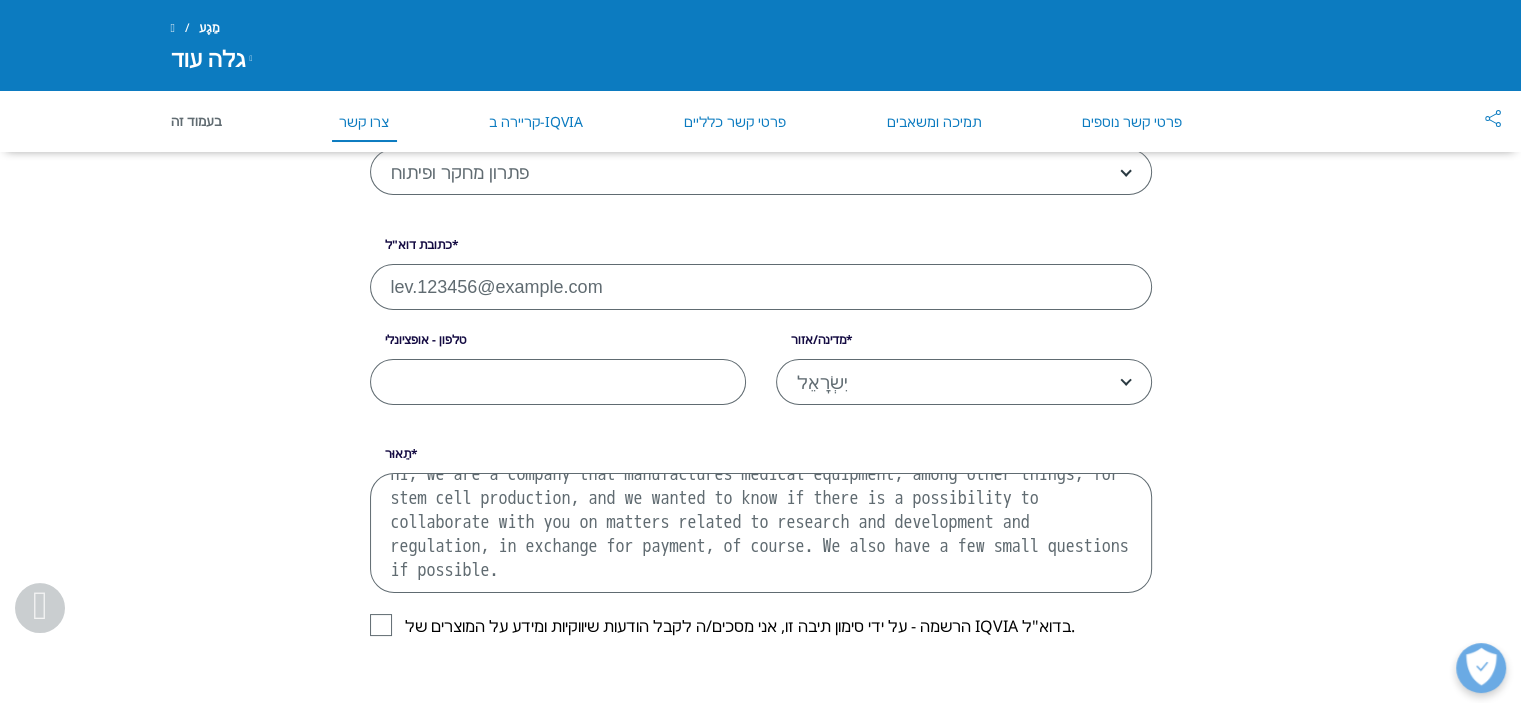 type on "0557233202" 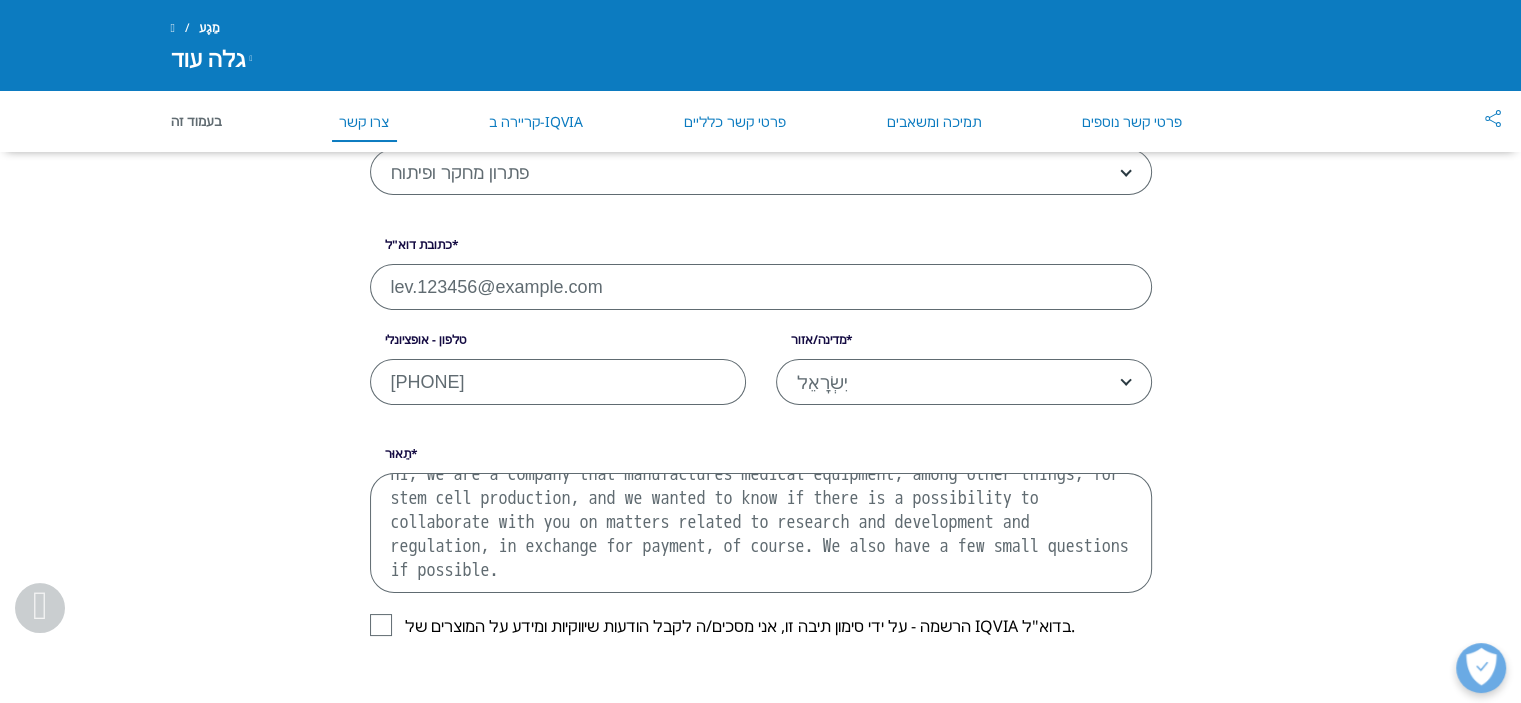 click on "איזה סוג של בקשה?
שלח לנו דוא"ל
בקשת הדגמה
פניות בנוגע למכון IQVIA
פניות תקשורתיות
שלח לנו דוא"ל
אני צריך עזרה עם
מכירות
משאבי אנוש/קריירה
מטופל המבקש ניסויים קליניים
רשימת המתנה לאתר/חוקר
חשבונות לתשלום/חייבים
אַחֵר
מכירות
שֵׁם פְּרַטִי
lev
שֵׁם מִשׁפָּחָה
finkel
שם המשרה
Company owner and founder
חֶברָה
CYBERHEAL" at bounding box center [761, 325] 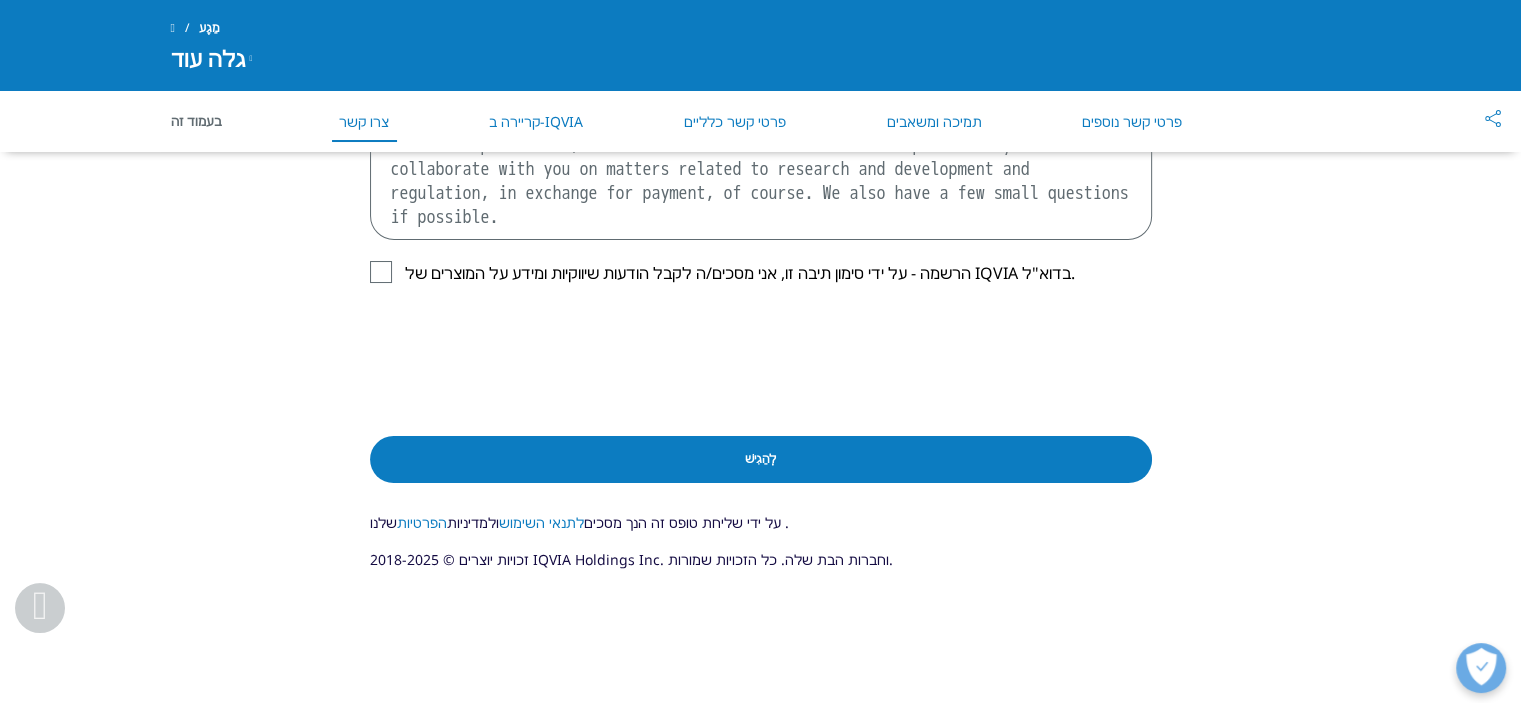 scroll, scrollTop: 1231, scrollLeft: 0, axis: vertical 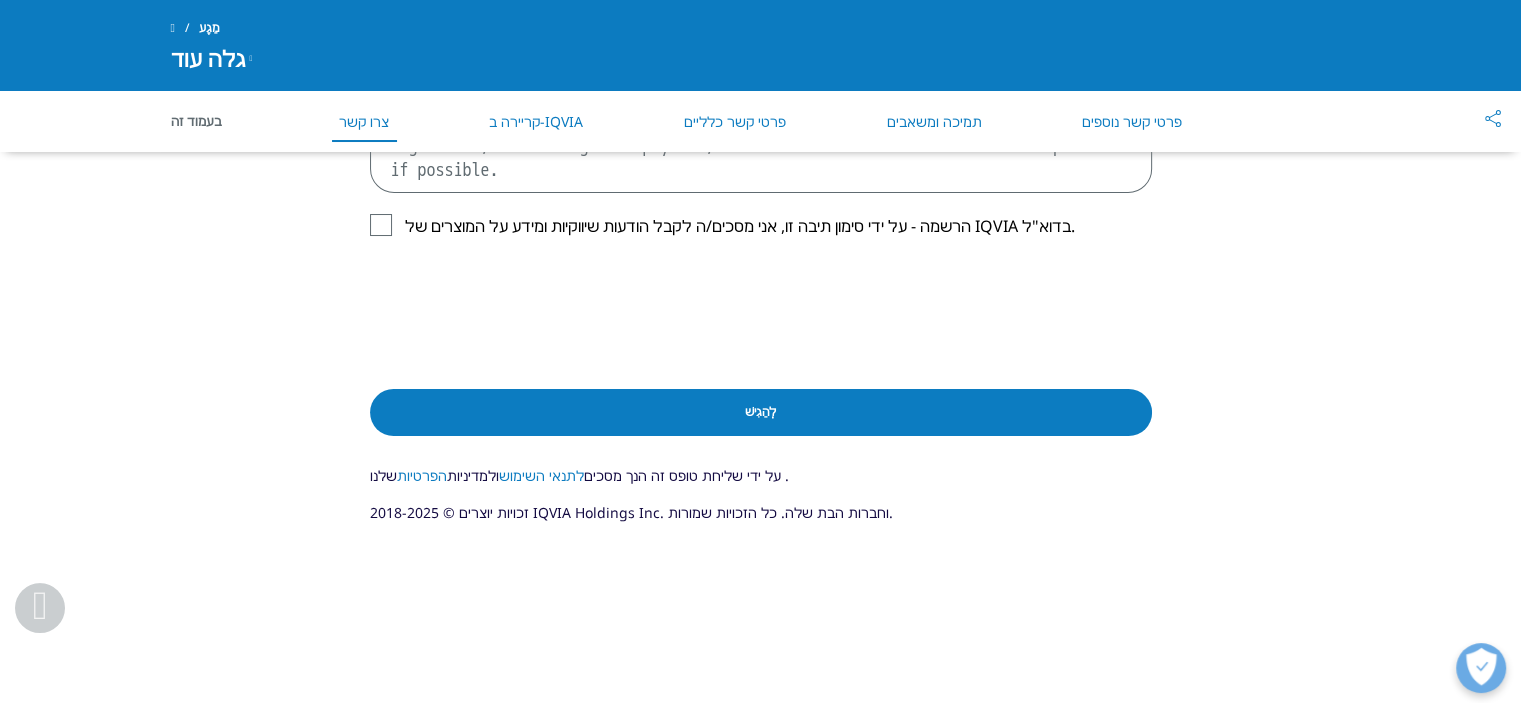 click on "לְהַגִישׁ" at bounding box center (761, 412) 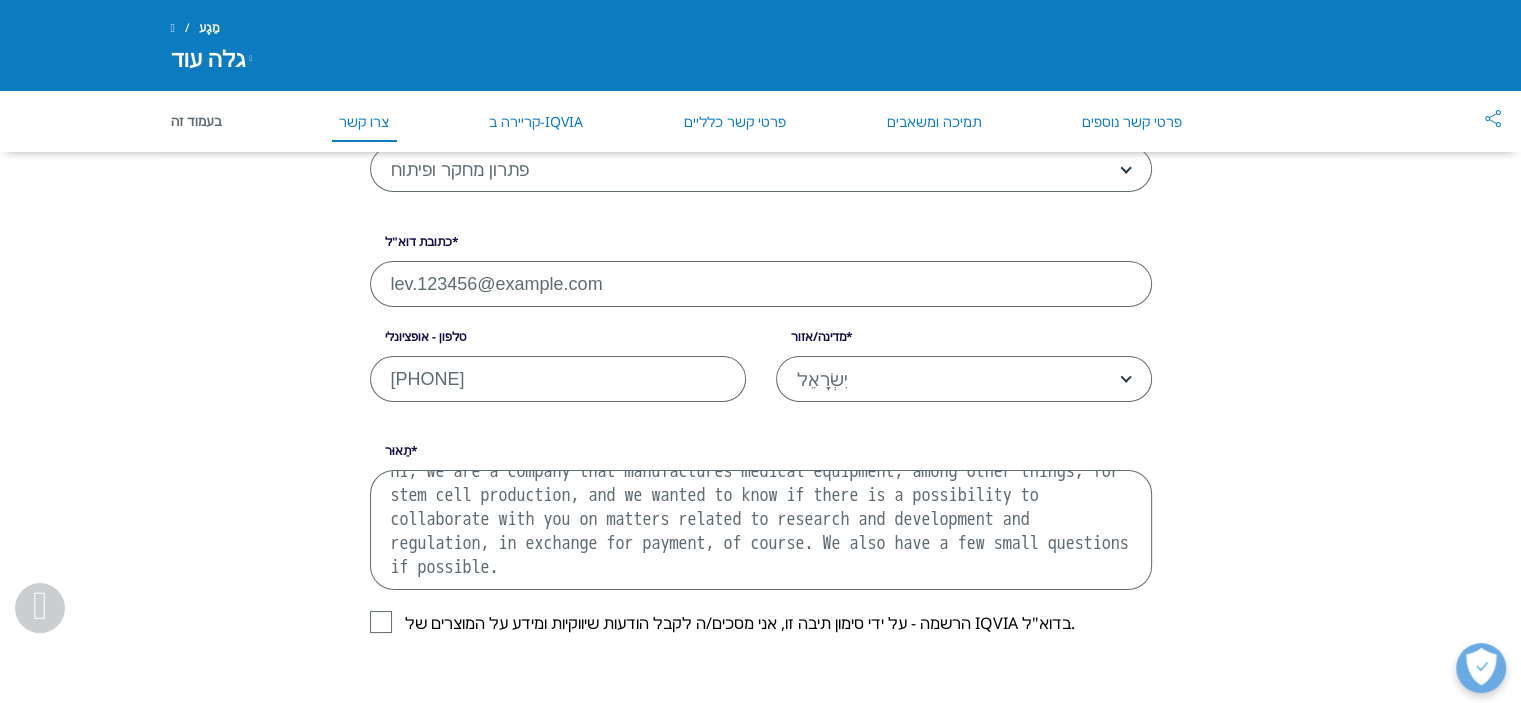 scroll, scrollTop: 1040, scrollLeft: 0, axis: vertical 